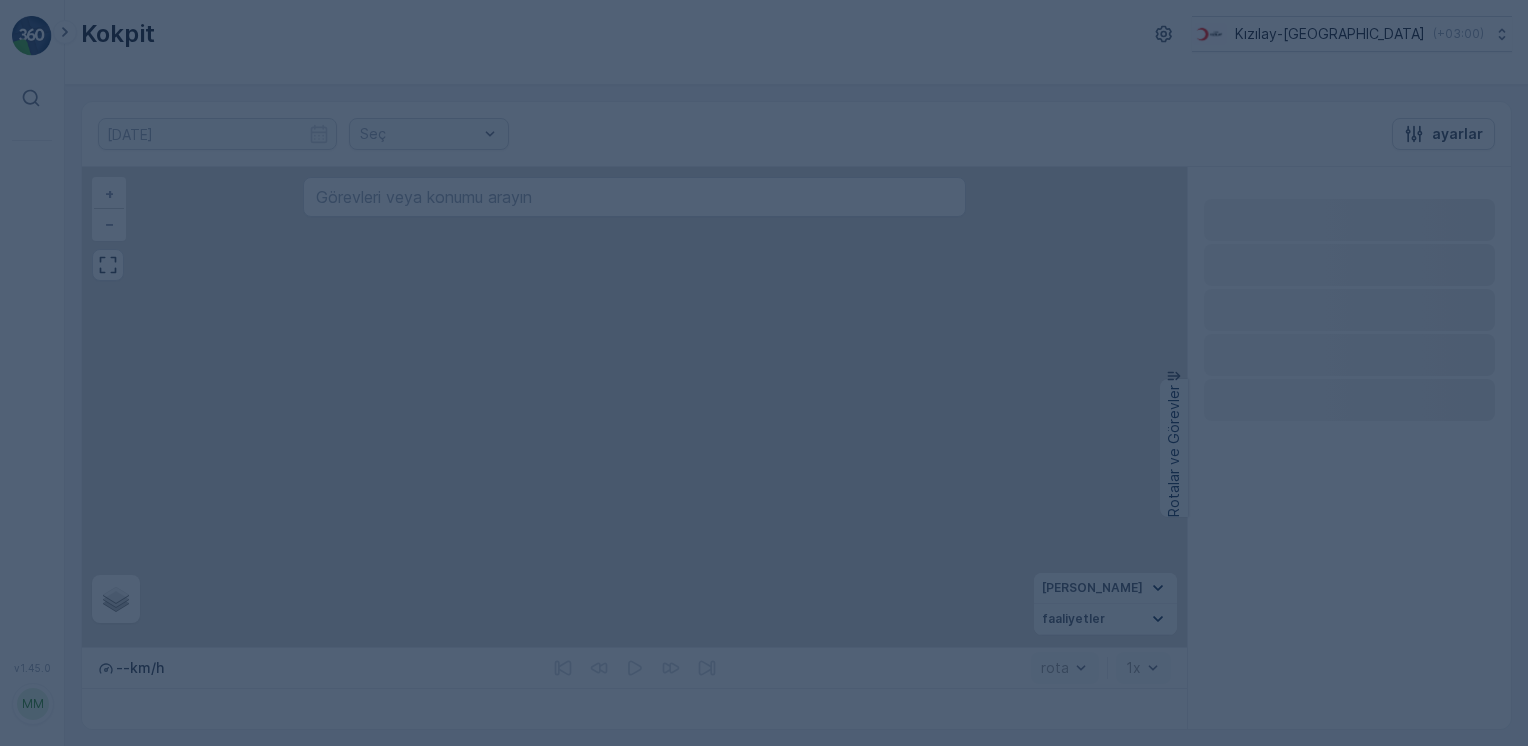 scroll, scrollTop: 0, scrollLeft: 0, axis: both 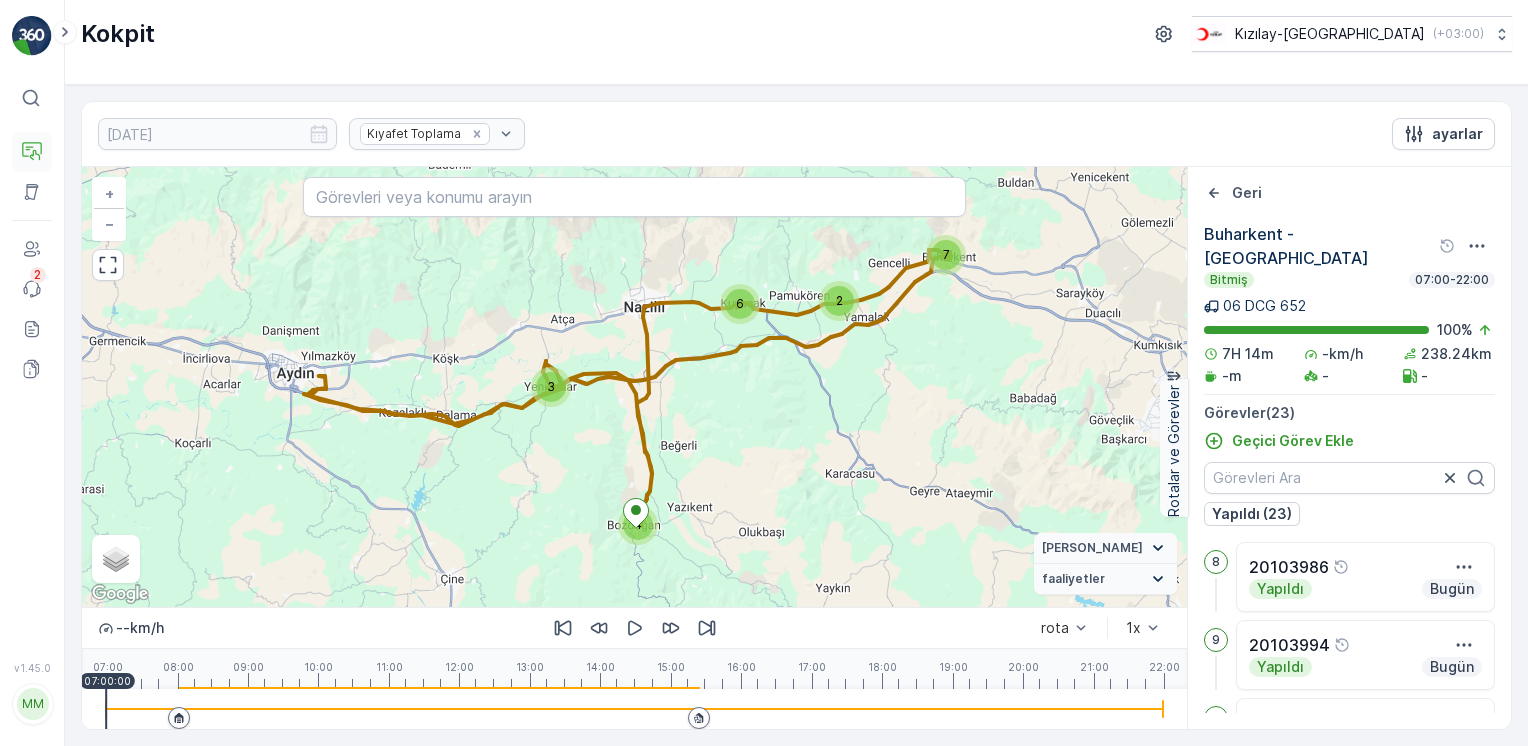 drag, startPoint x: 25, startPoint y: 38, endPoint x: 12, endPoint y: 149, distance: 111.75867 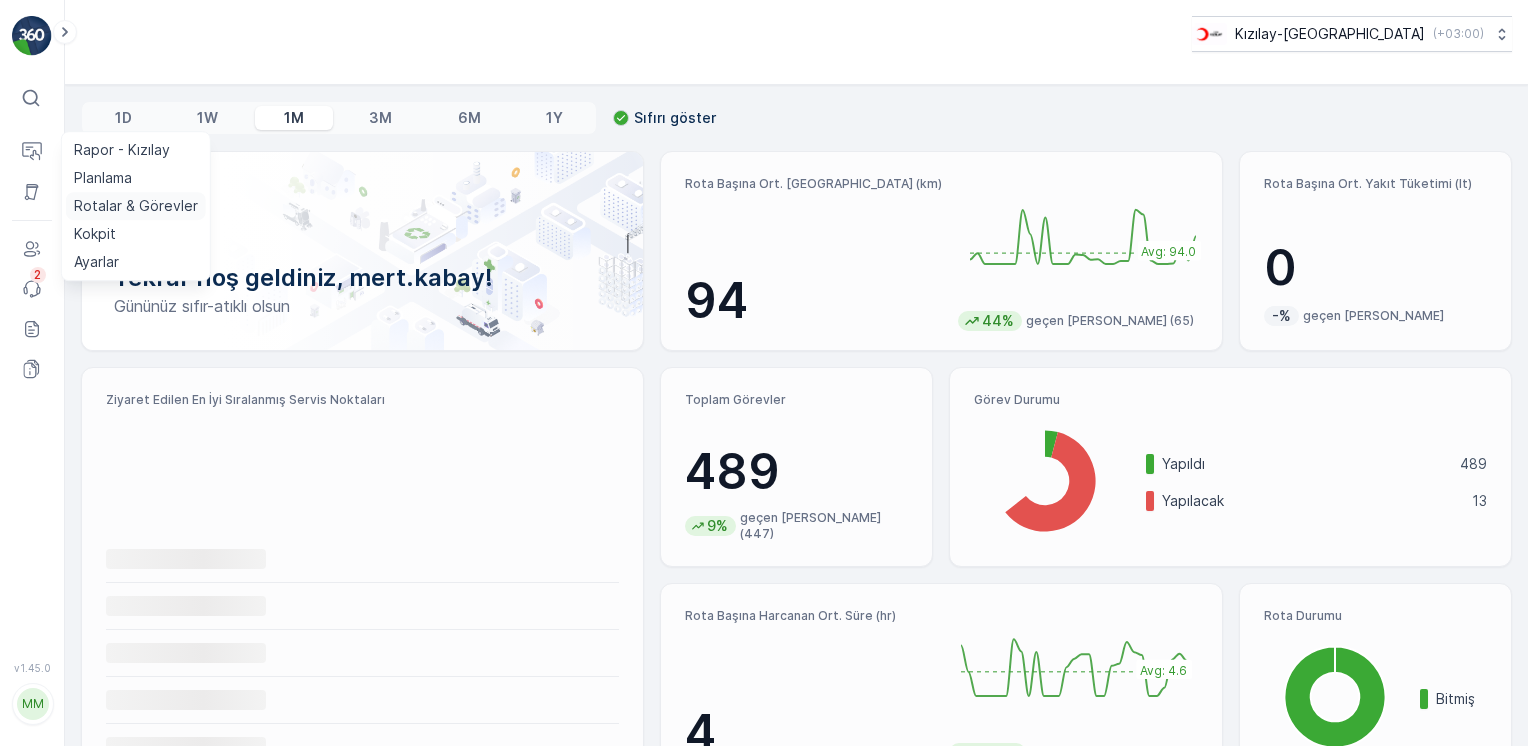 click on "Rotalar & Görevler" at bounding box center [136, 206] 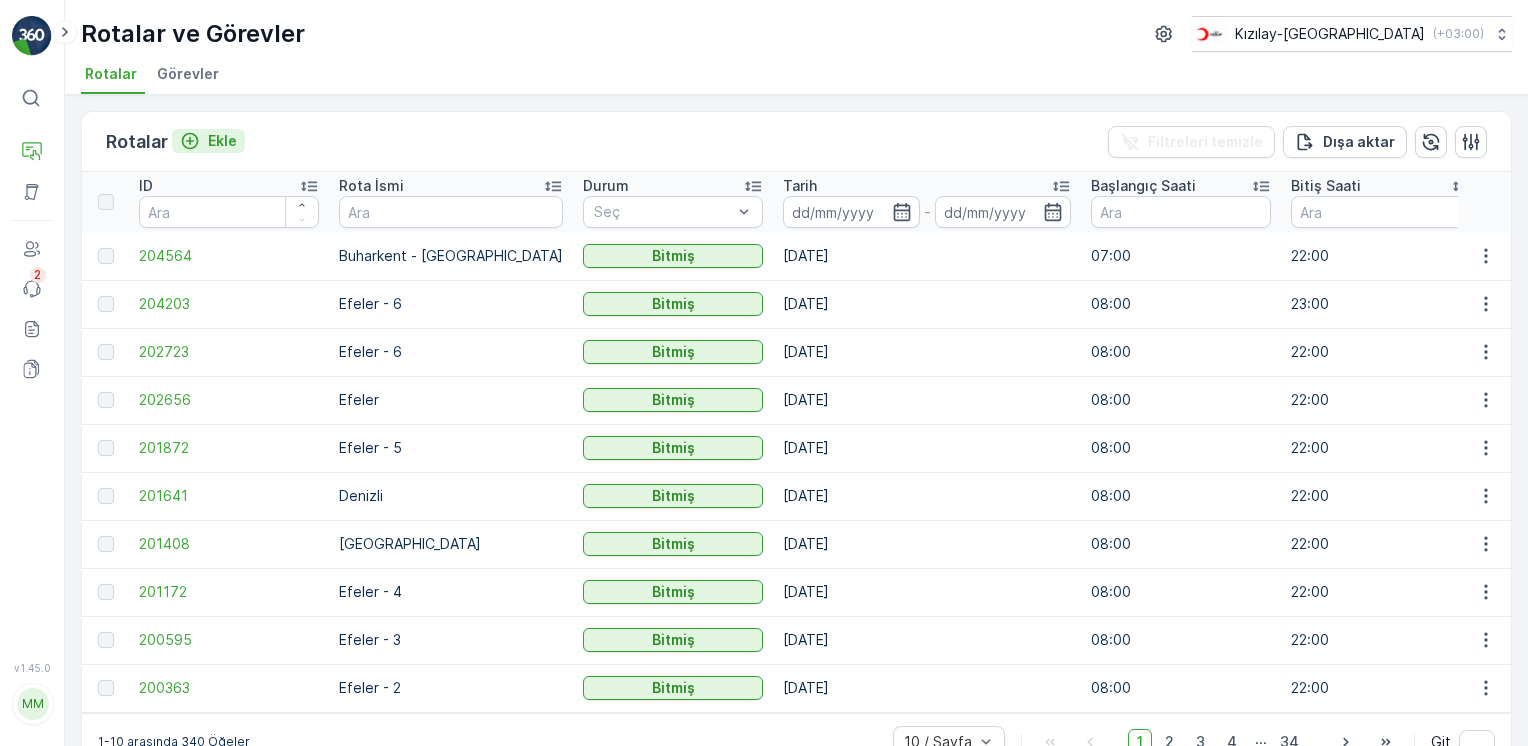 click on "Ekle" at bounding box center [222, 141] 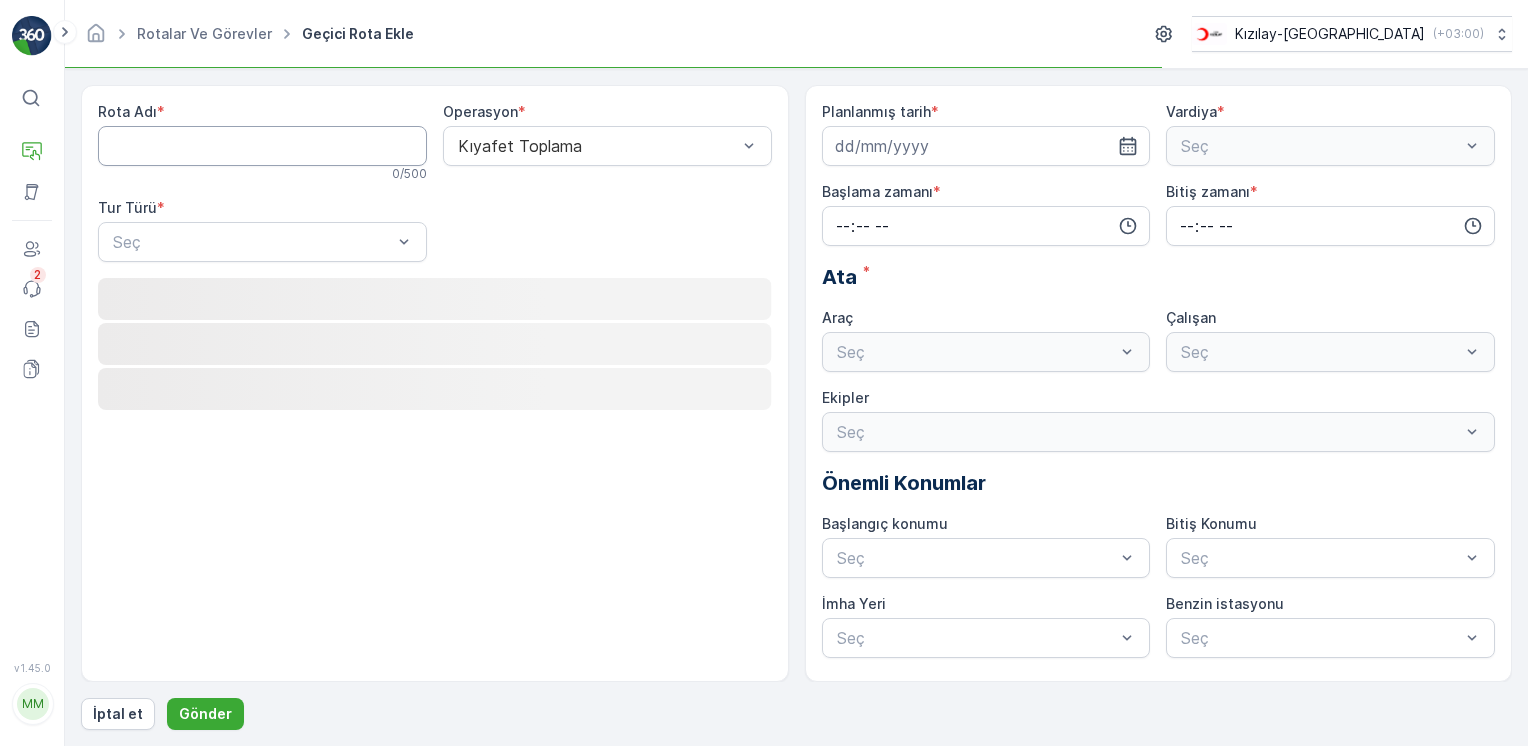click on "Rota Adı" at bounding box center [262, 146] 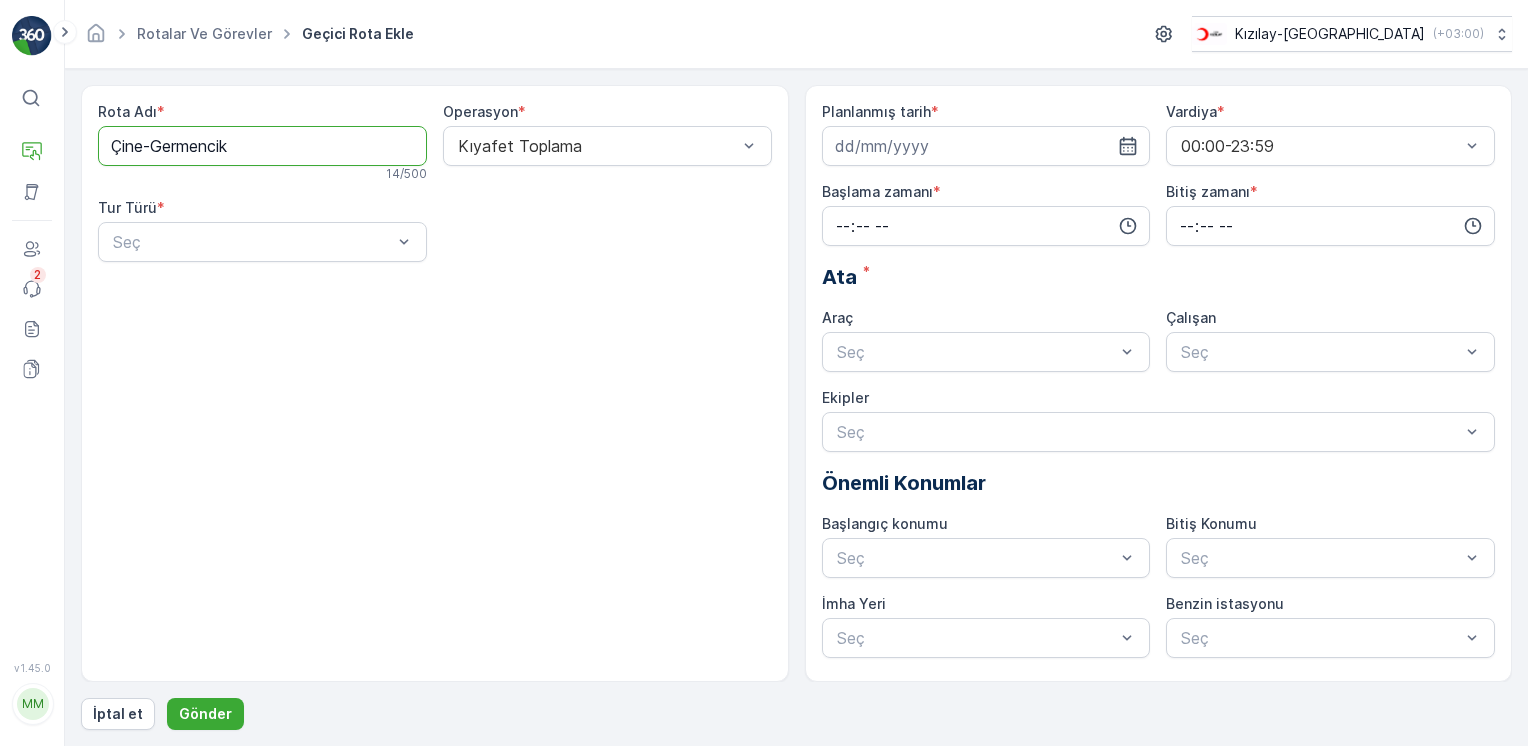 drag, startPoint x: 272, startPoint y: 136, endPoint x: -4, endPoint y: 173, distance: 278.46902 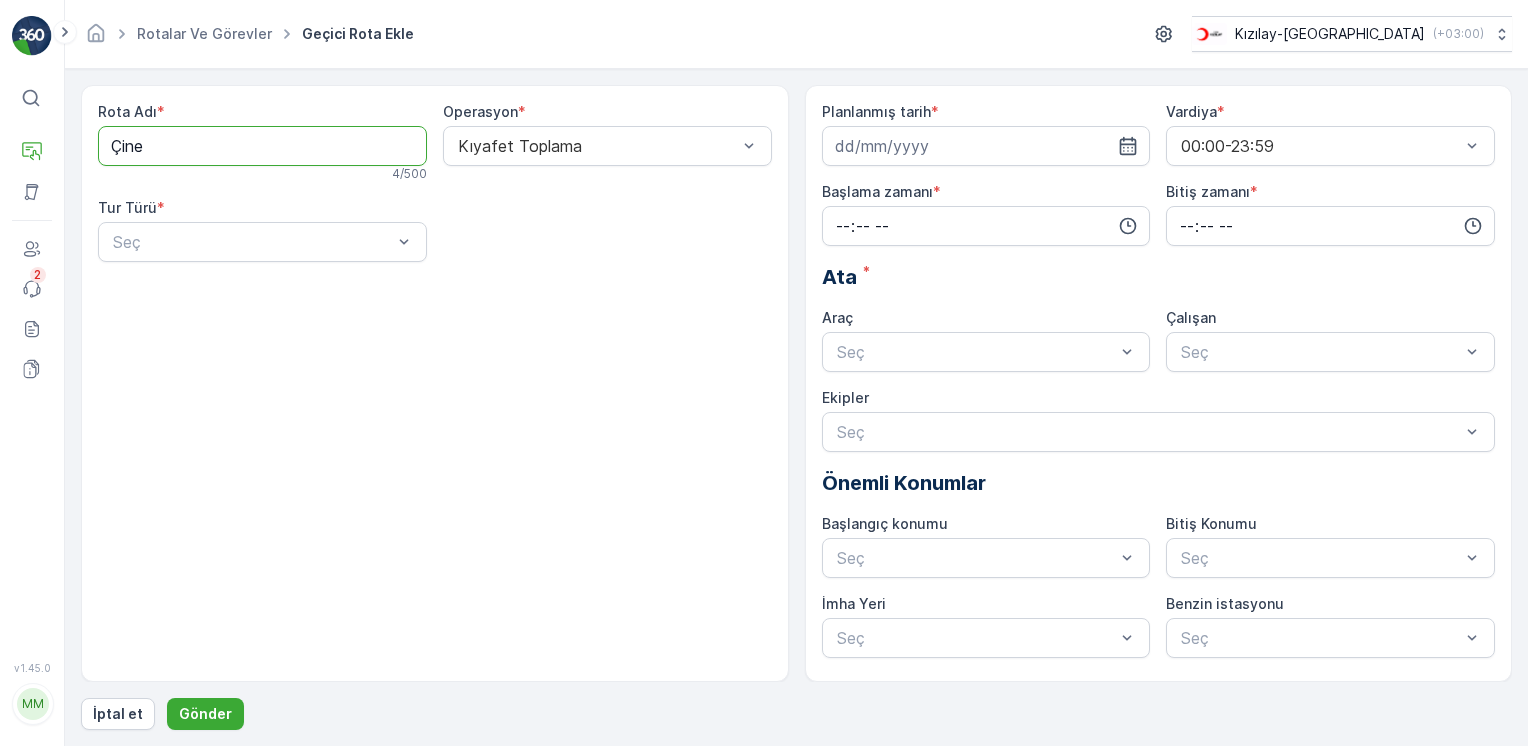 type on "Çine - Germencik" 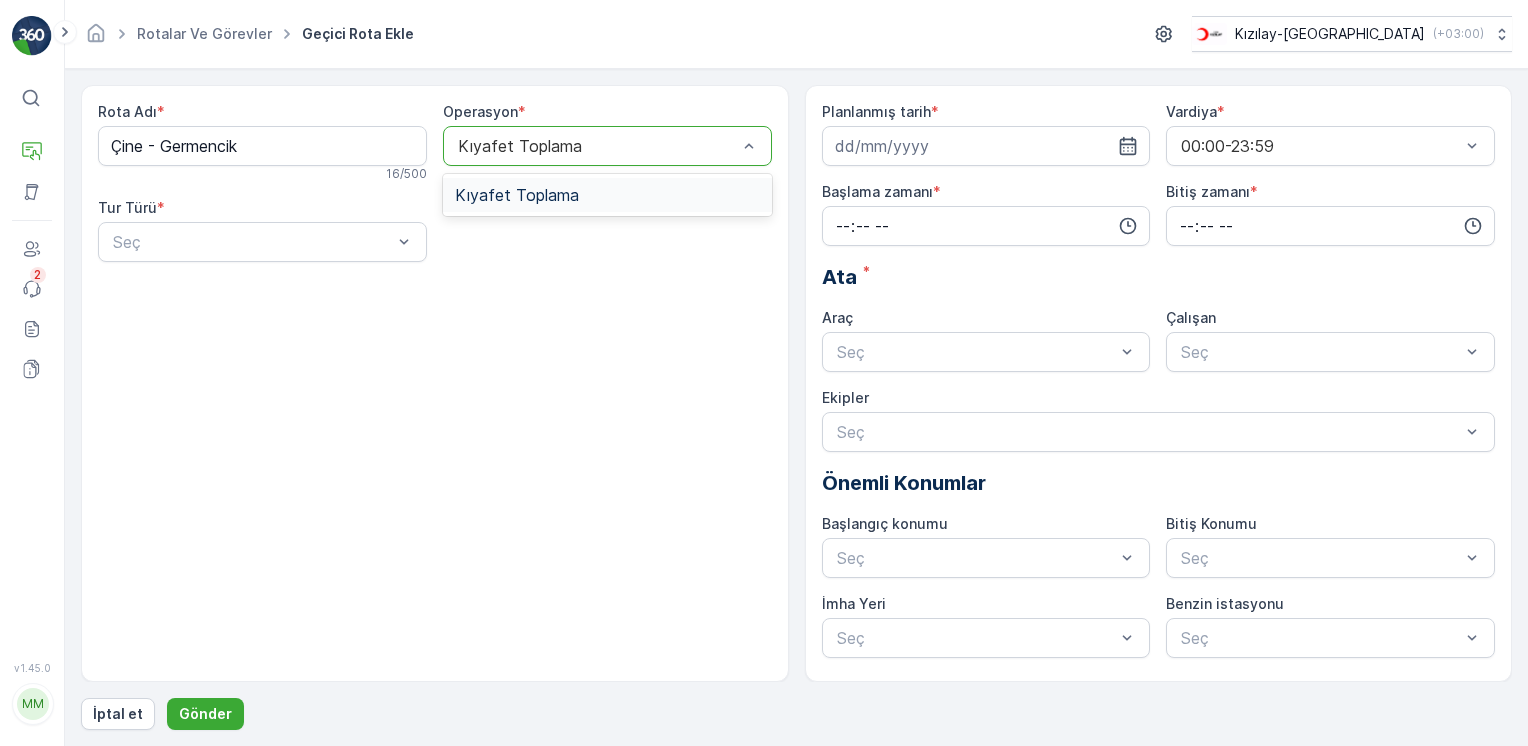 click at bounding box center [597, 146] 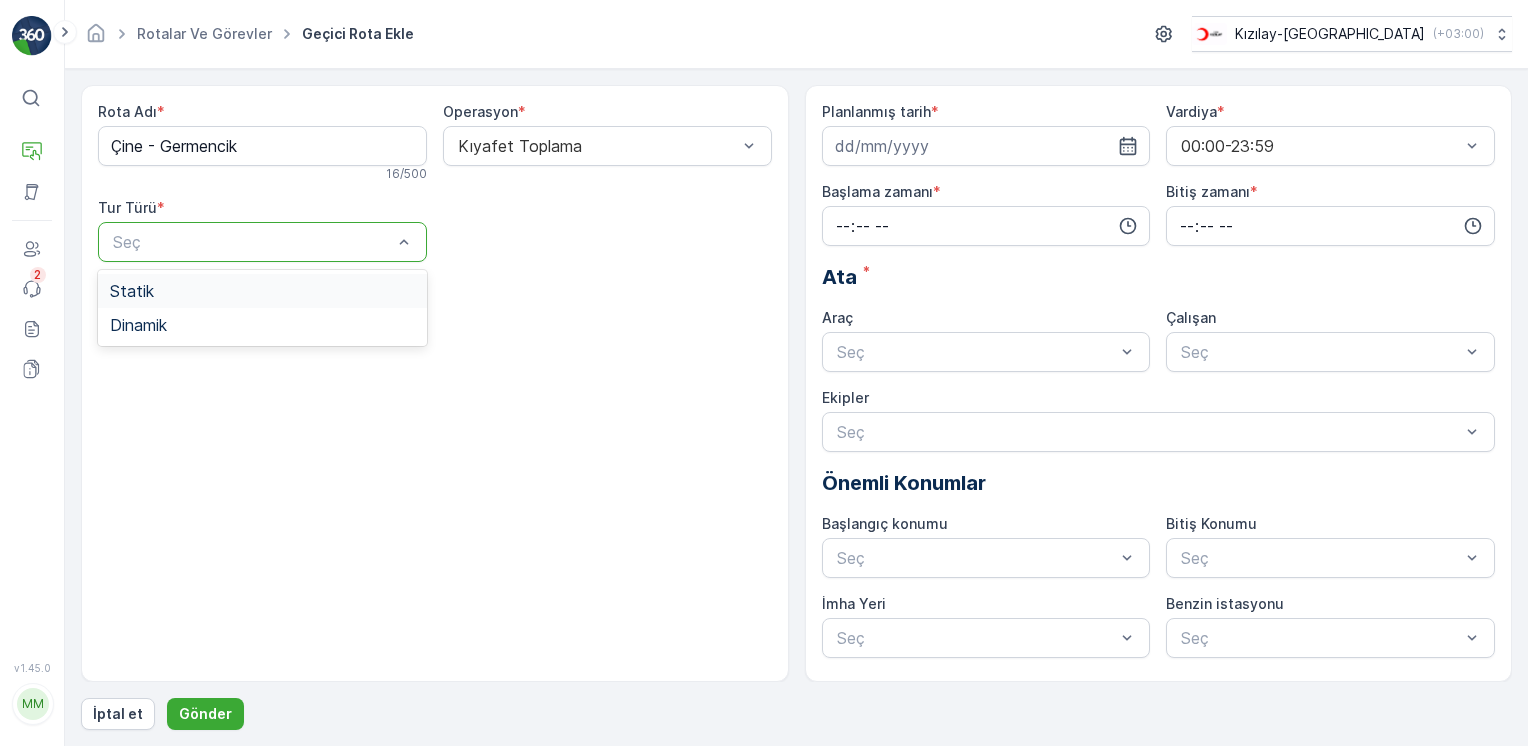 drag, startPoint x: 335, startPoint y: 222, endPoint x: 296, endPoint y: 290, distance: 78.39005 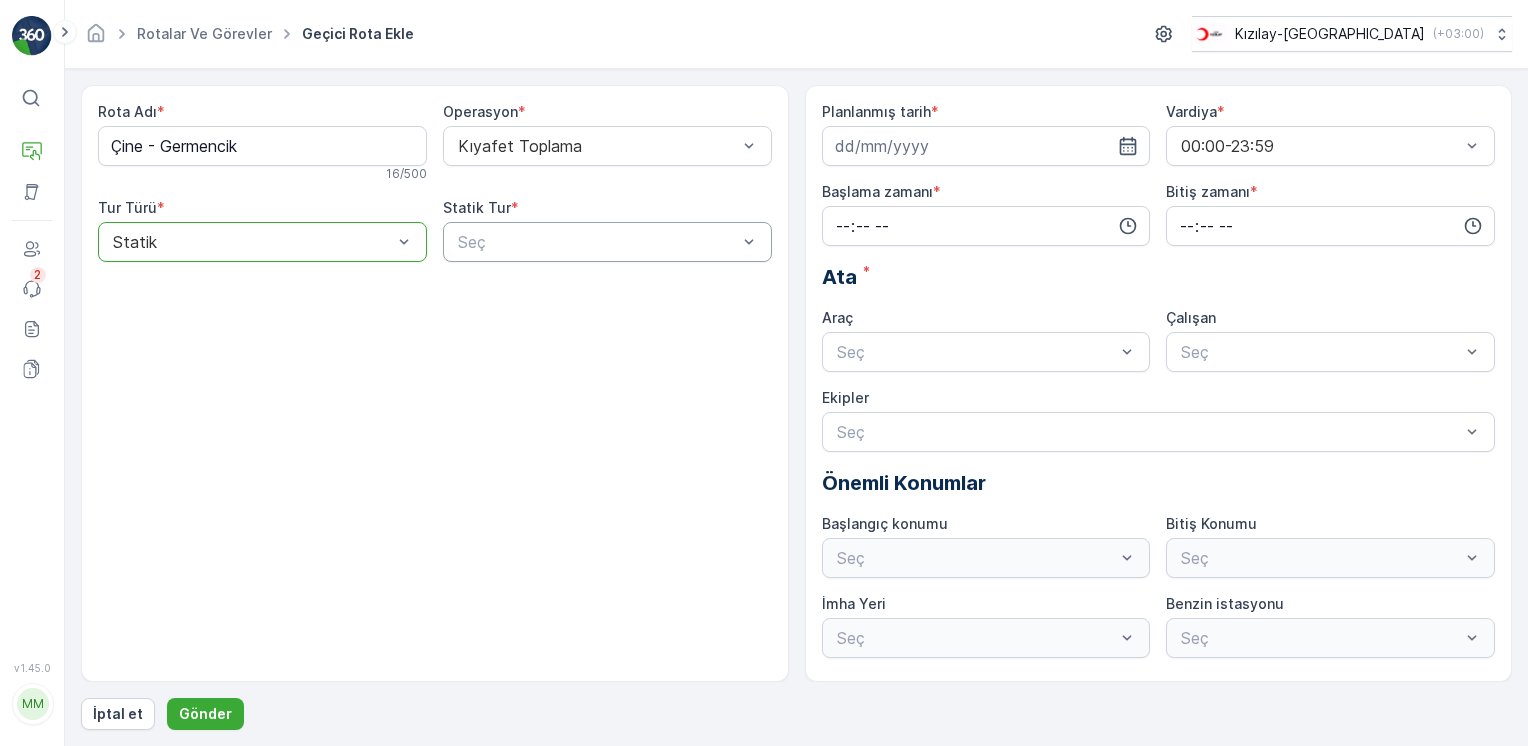 click at bounding box center (597, 242) 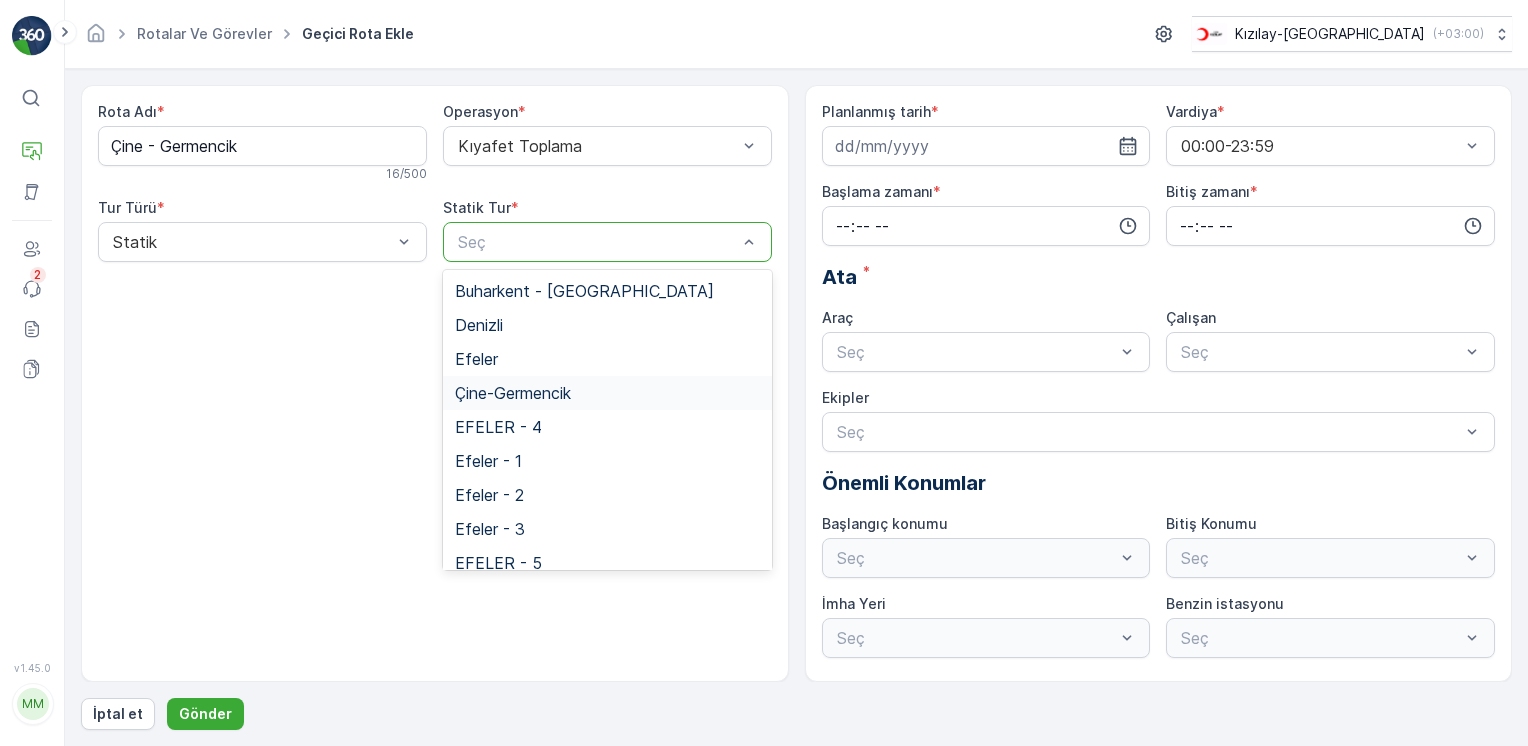 click on "Çine-Germencik" at bounding box center (607, 393) 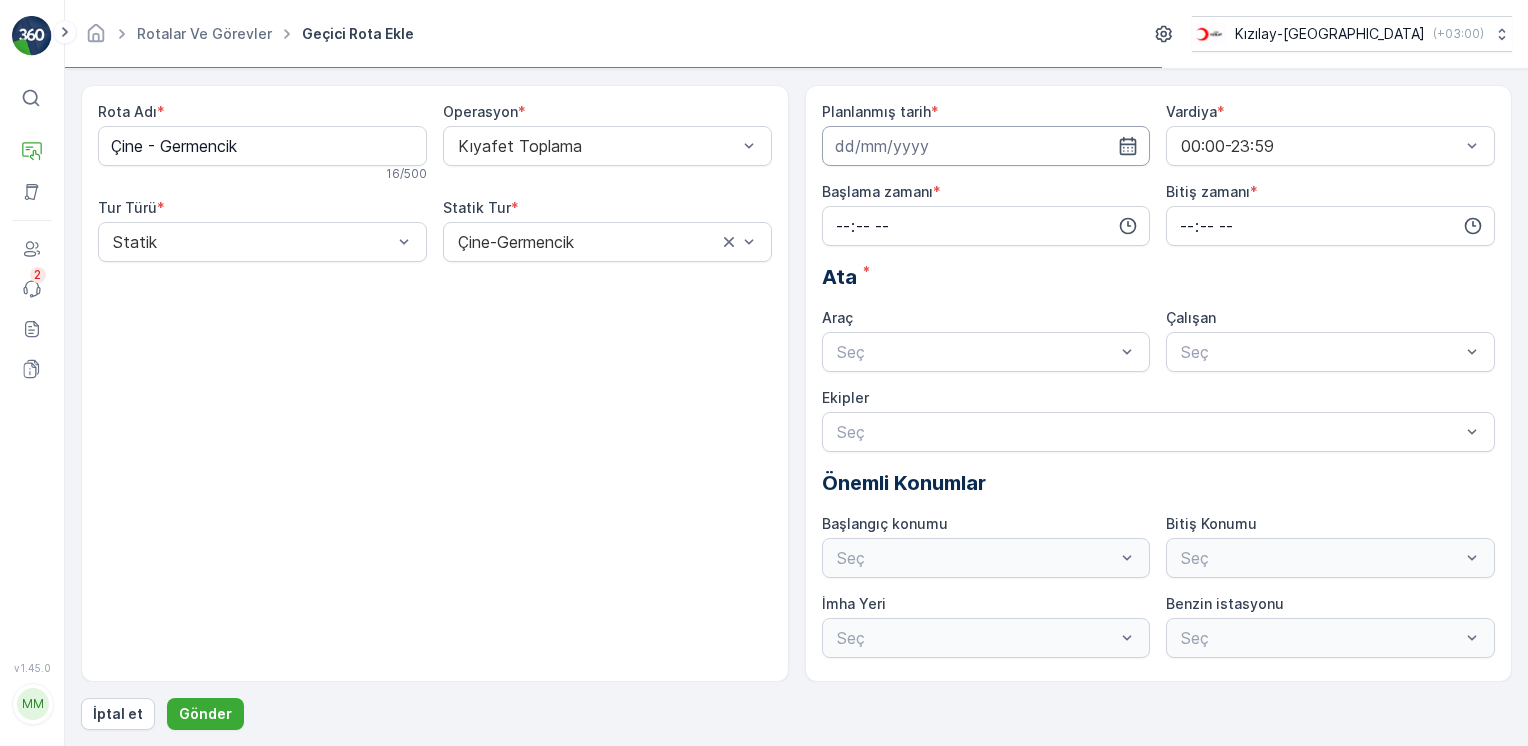 click at bounding box center (986, 146) 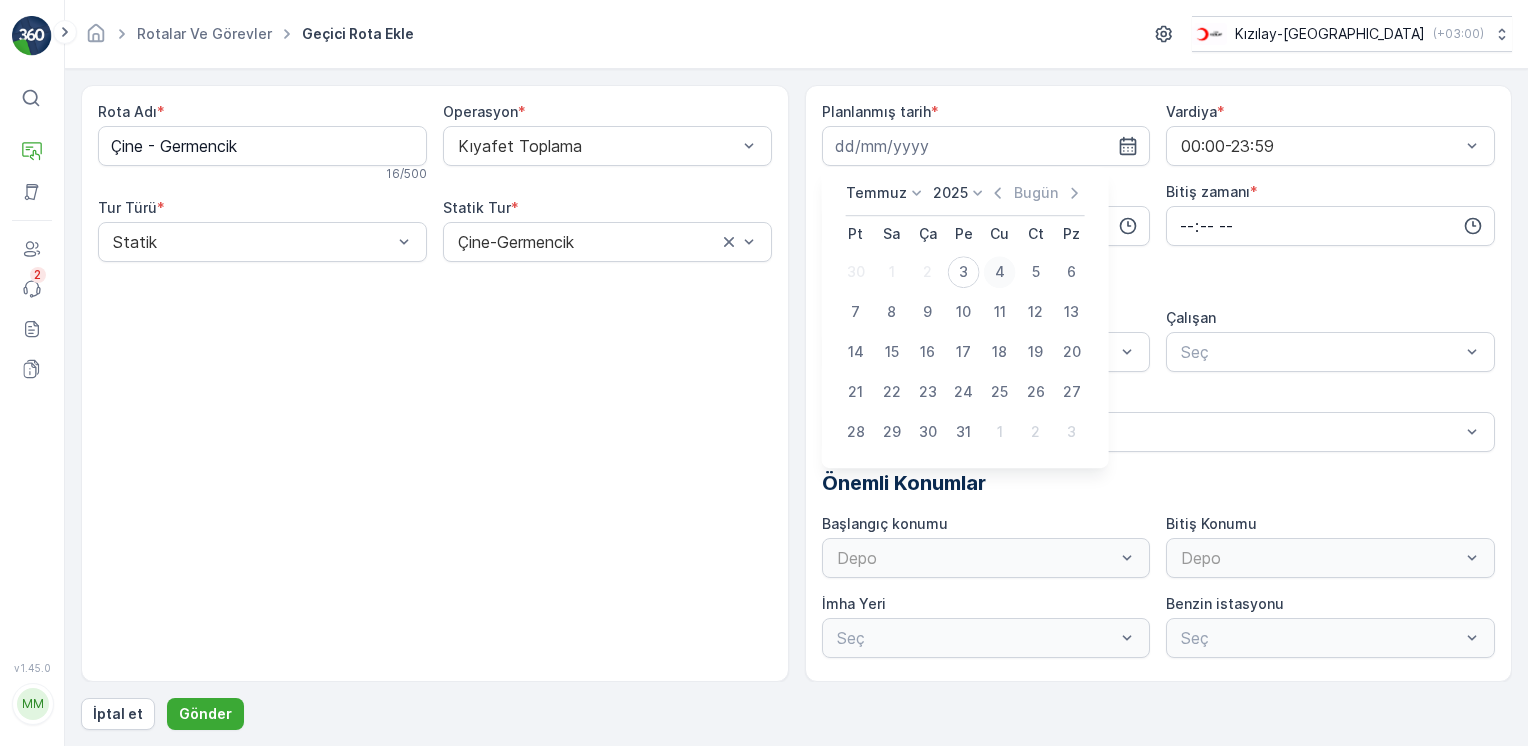 click on "4" at bounding box center (1000, 272) 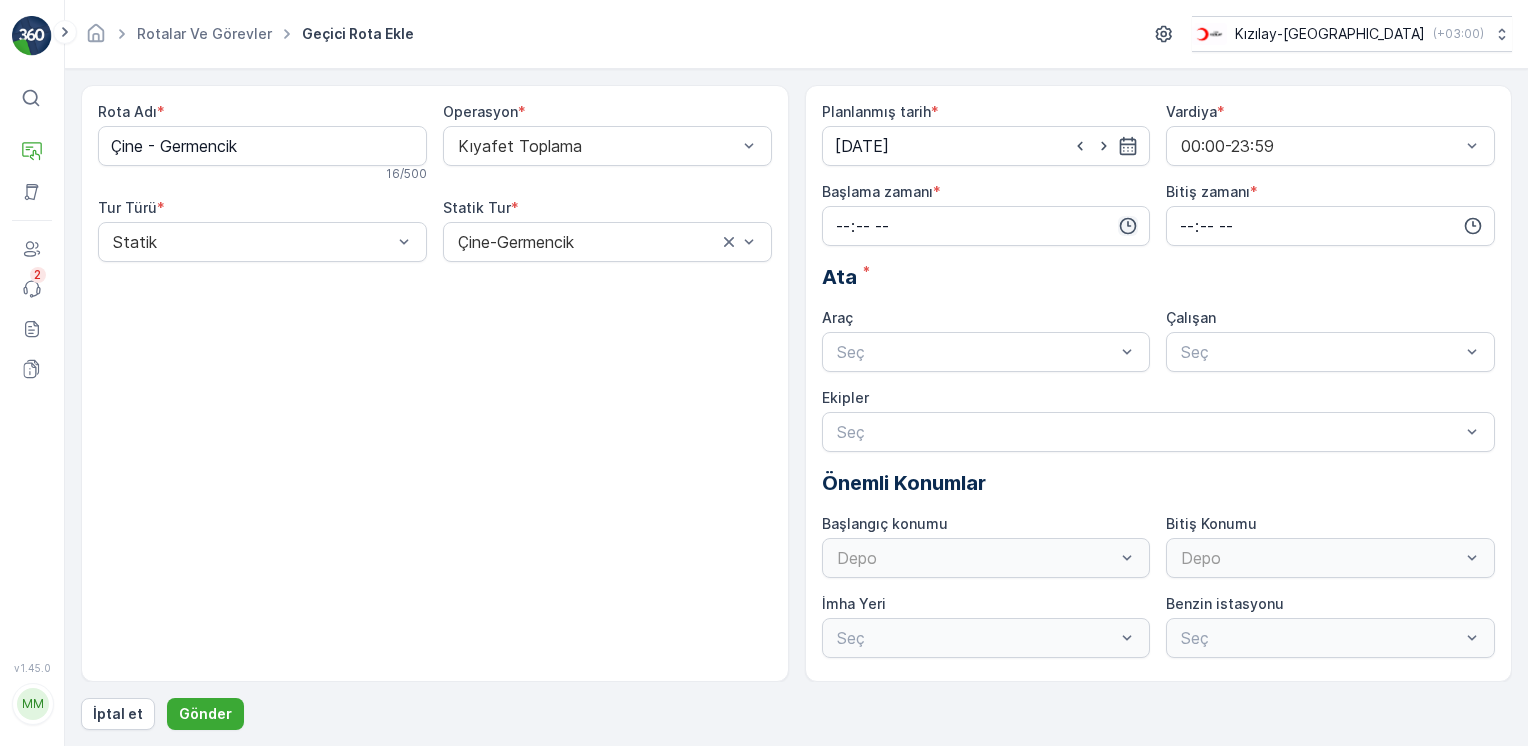 click 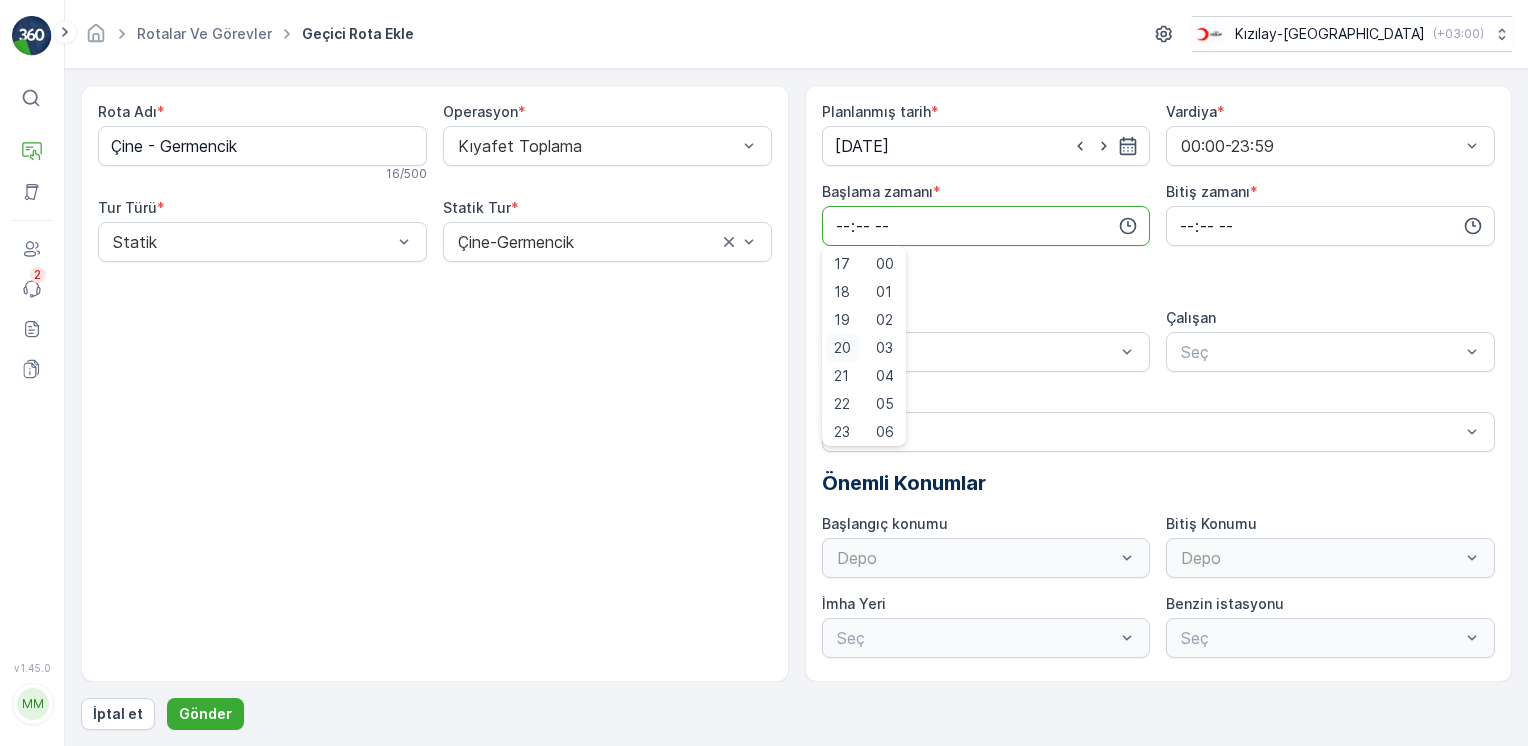 scroll, scrollTop: 480, scrollLeft: 0, axis: vertical 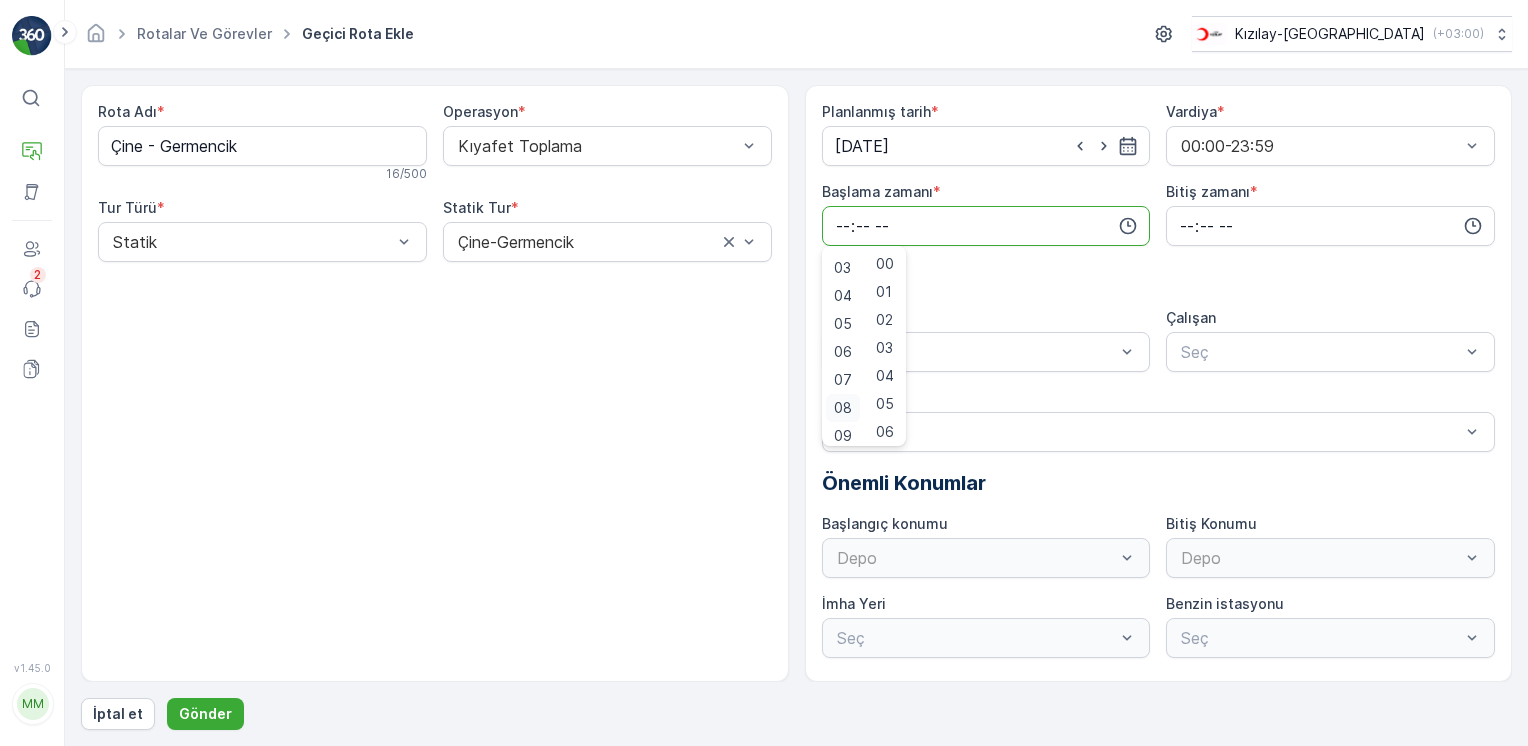 click on "08" at bounding box center [843, 408] 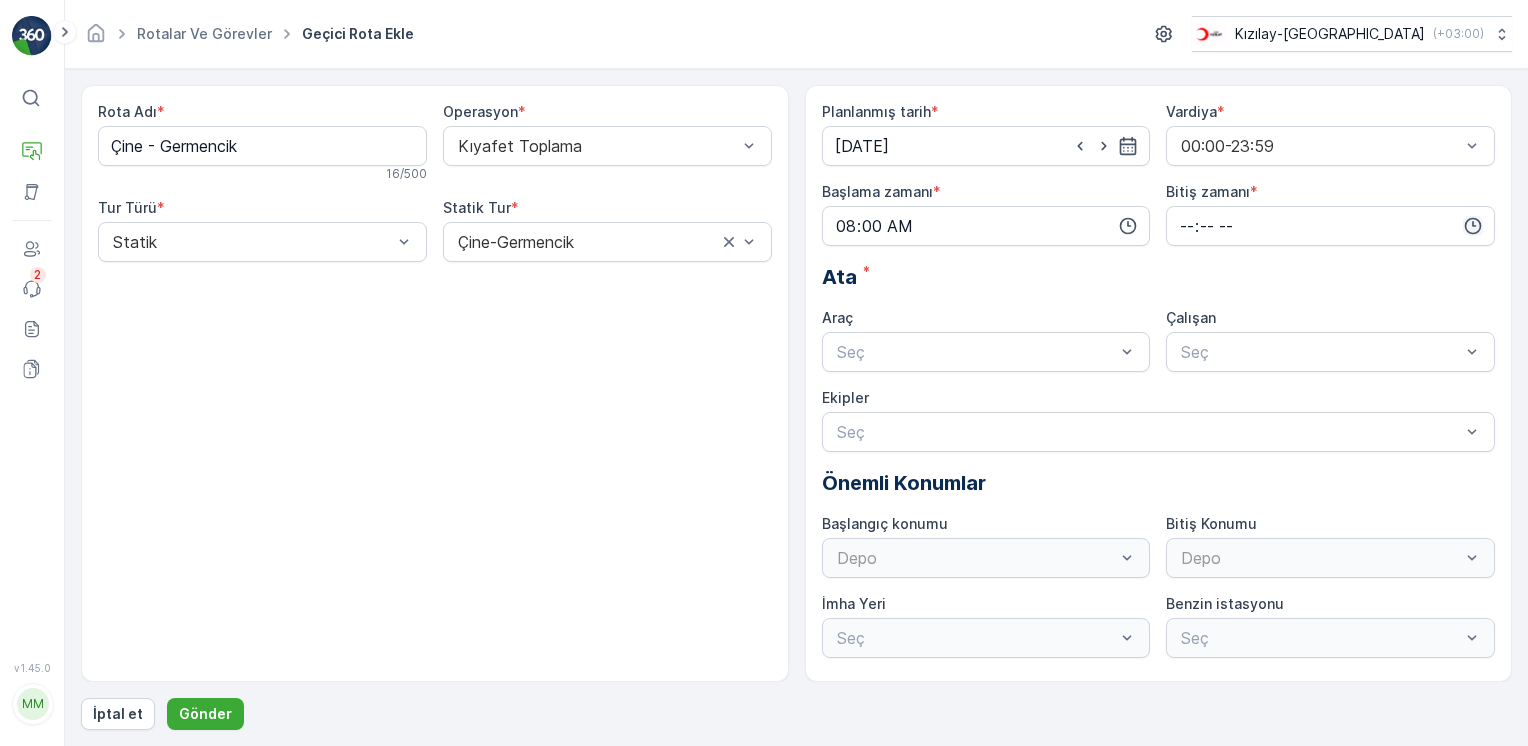 click 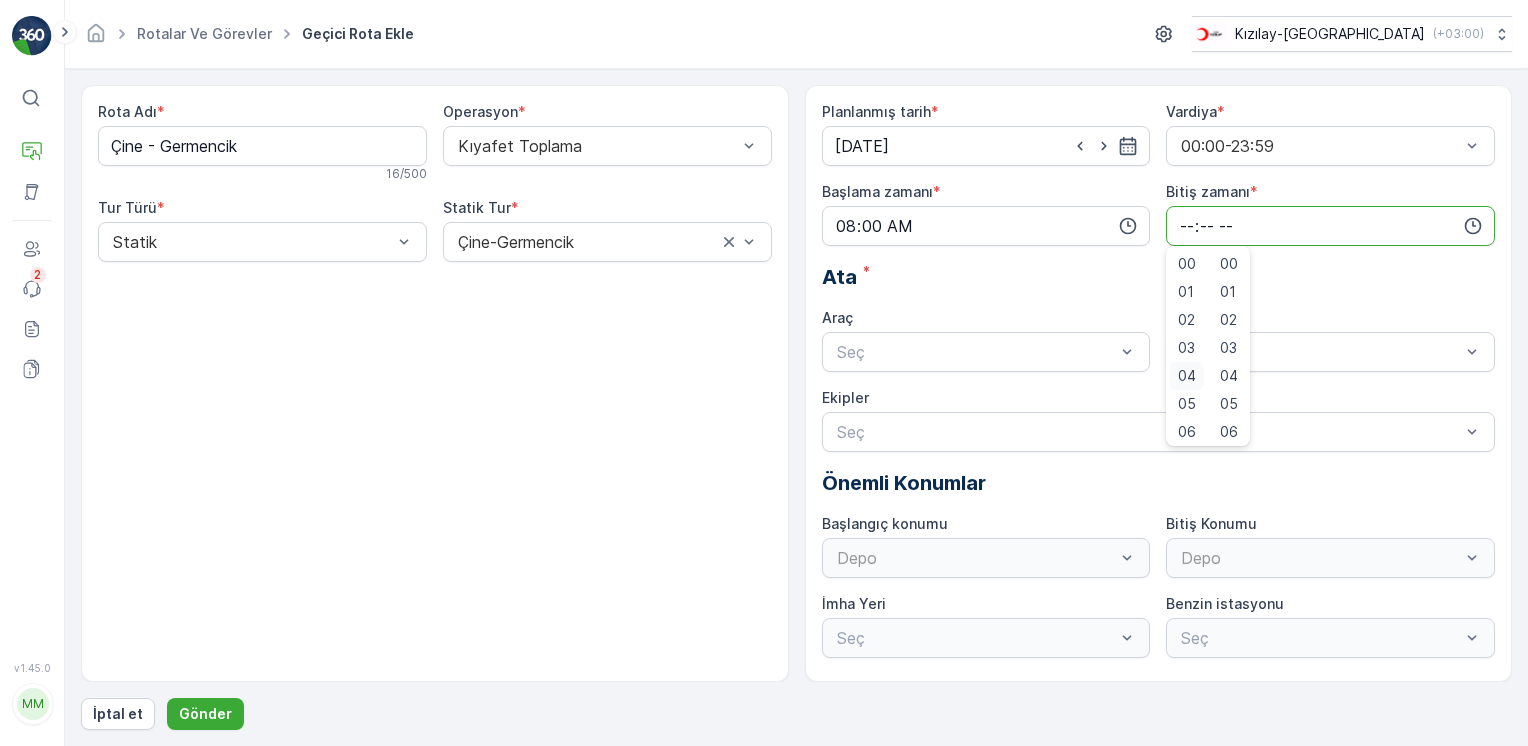 scroll, scrollTop: 480, scrollLeft: 0, axis: vertical 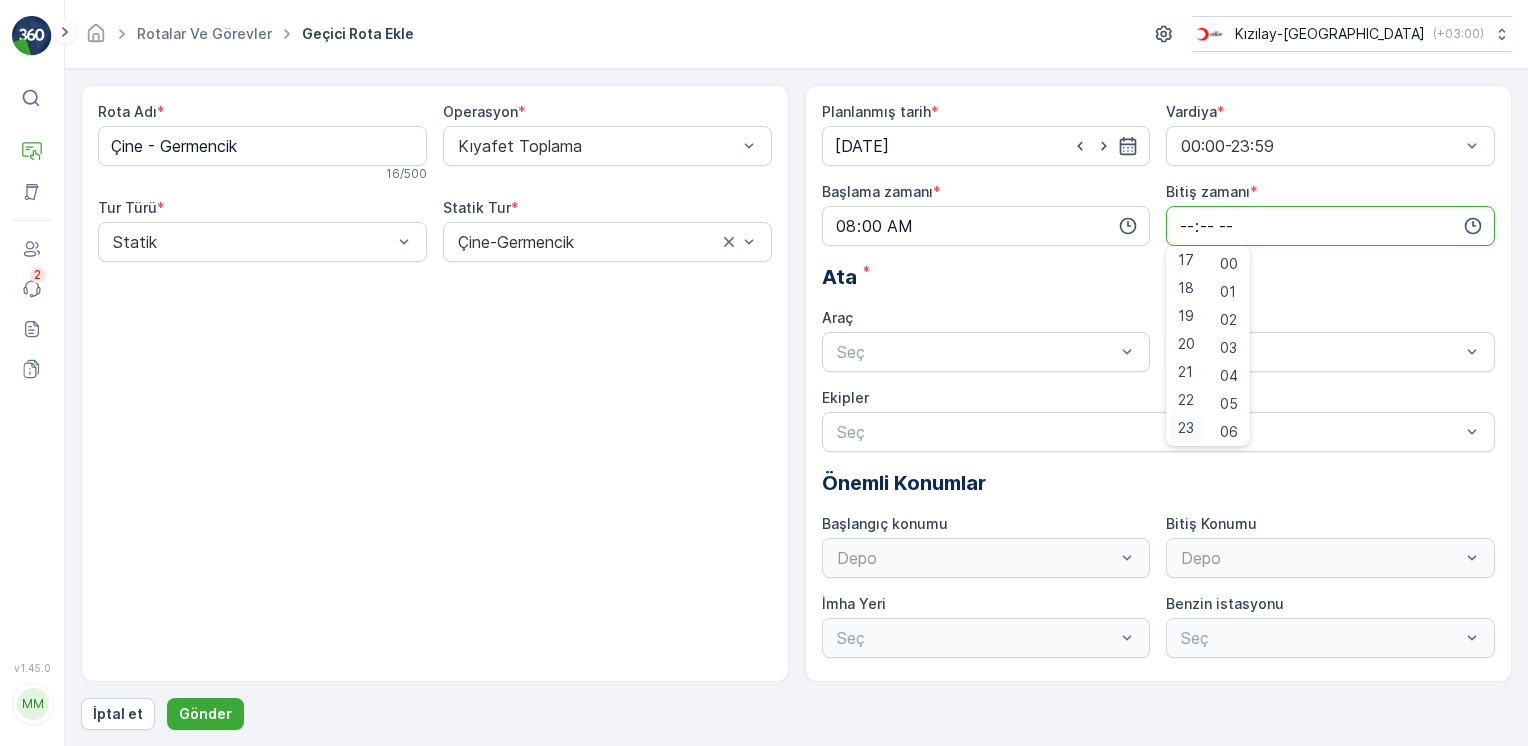 click on "23" at bounding box center [1187, 428] 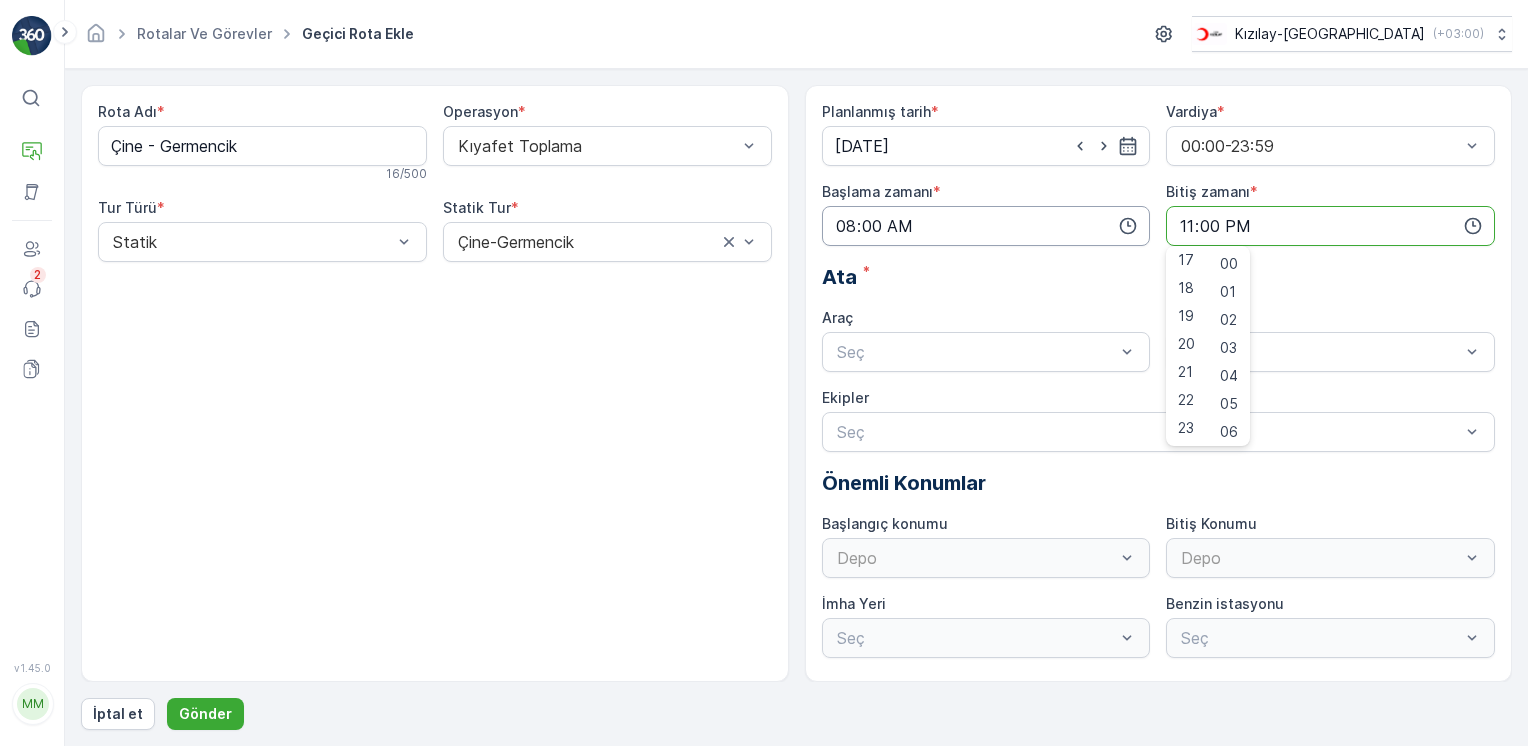 click on "08:00" at bounding box center [986, 226] 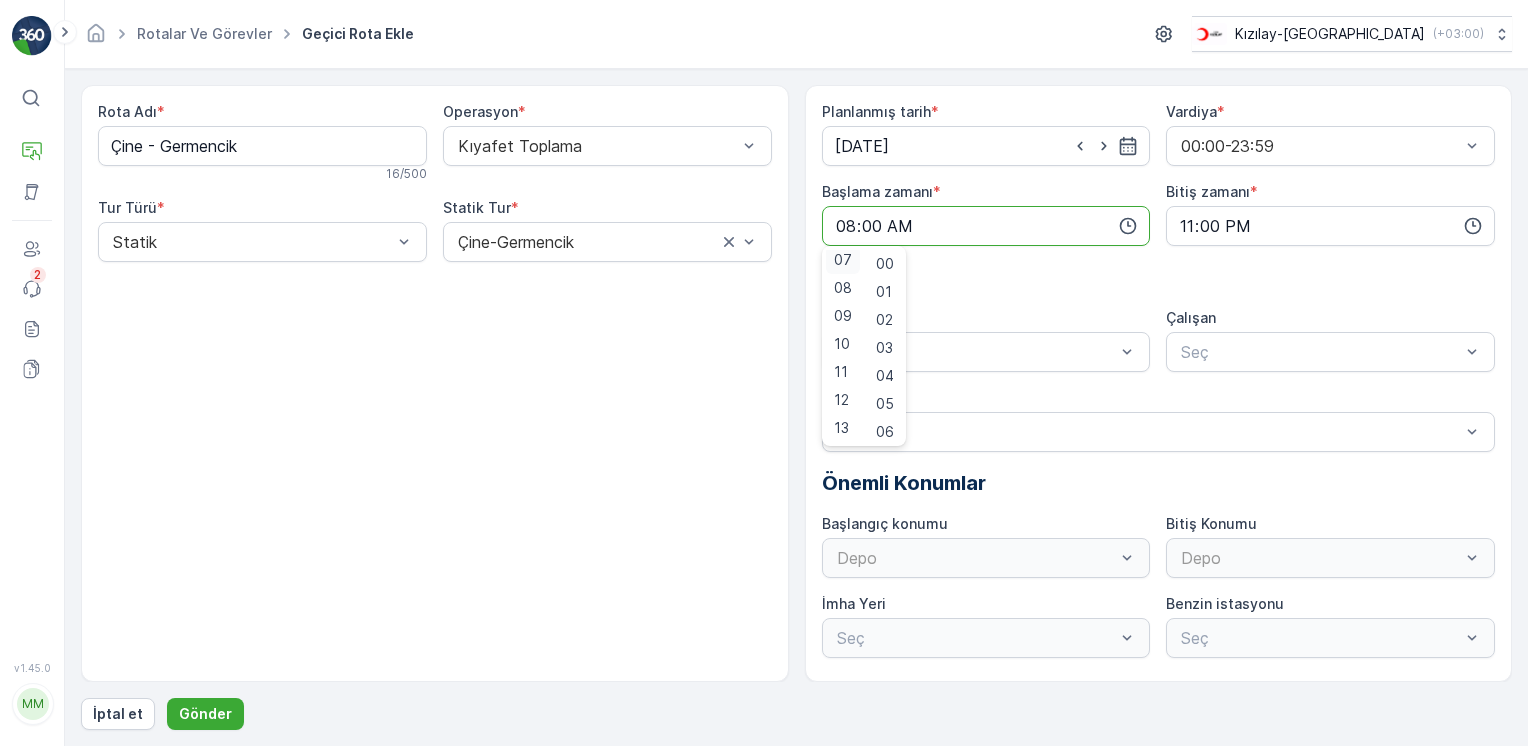 scroll, scrollTop: 196, scrollLeft: 0, axis: vertical 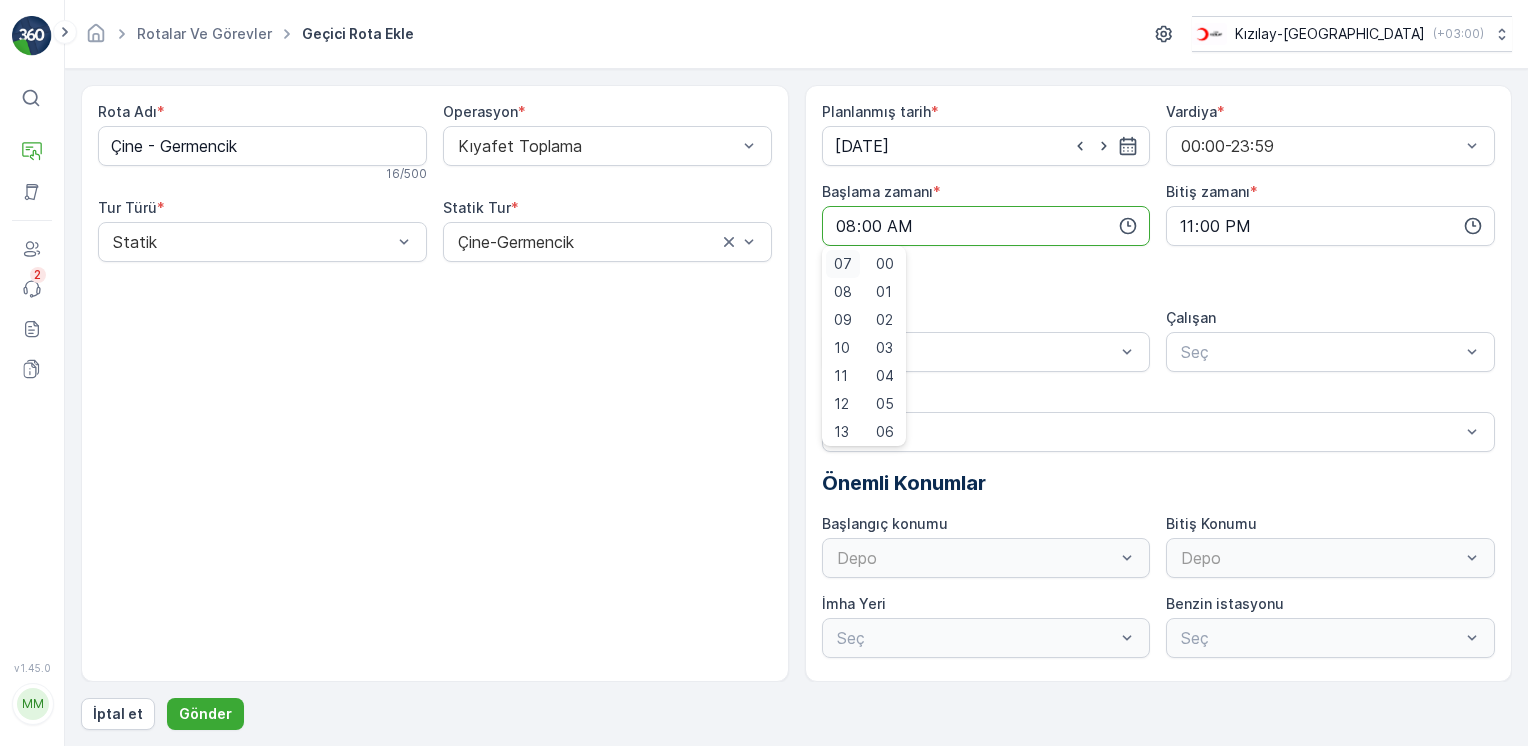 click on "07" at bounding box center [843, 264] 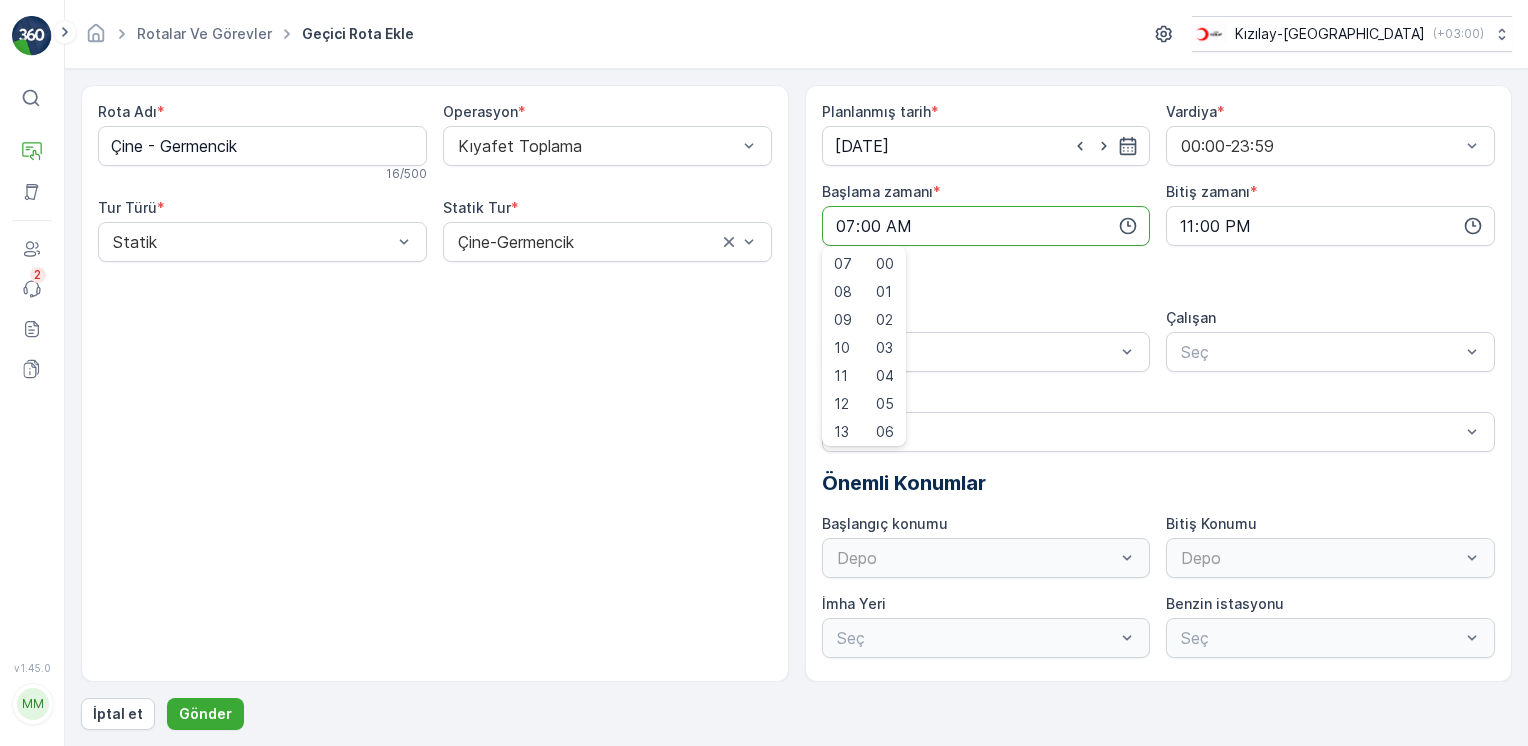 drag, startPoint x: 755, startPoint y: 356, endPoint x: 764, endPoint y: 363, distance: 11.401754 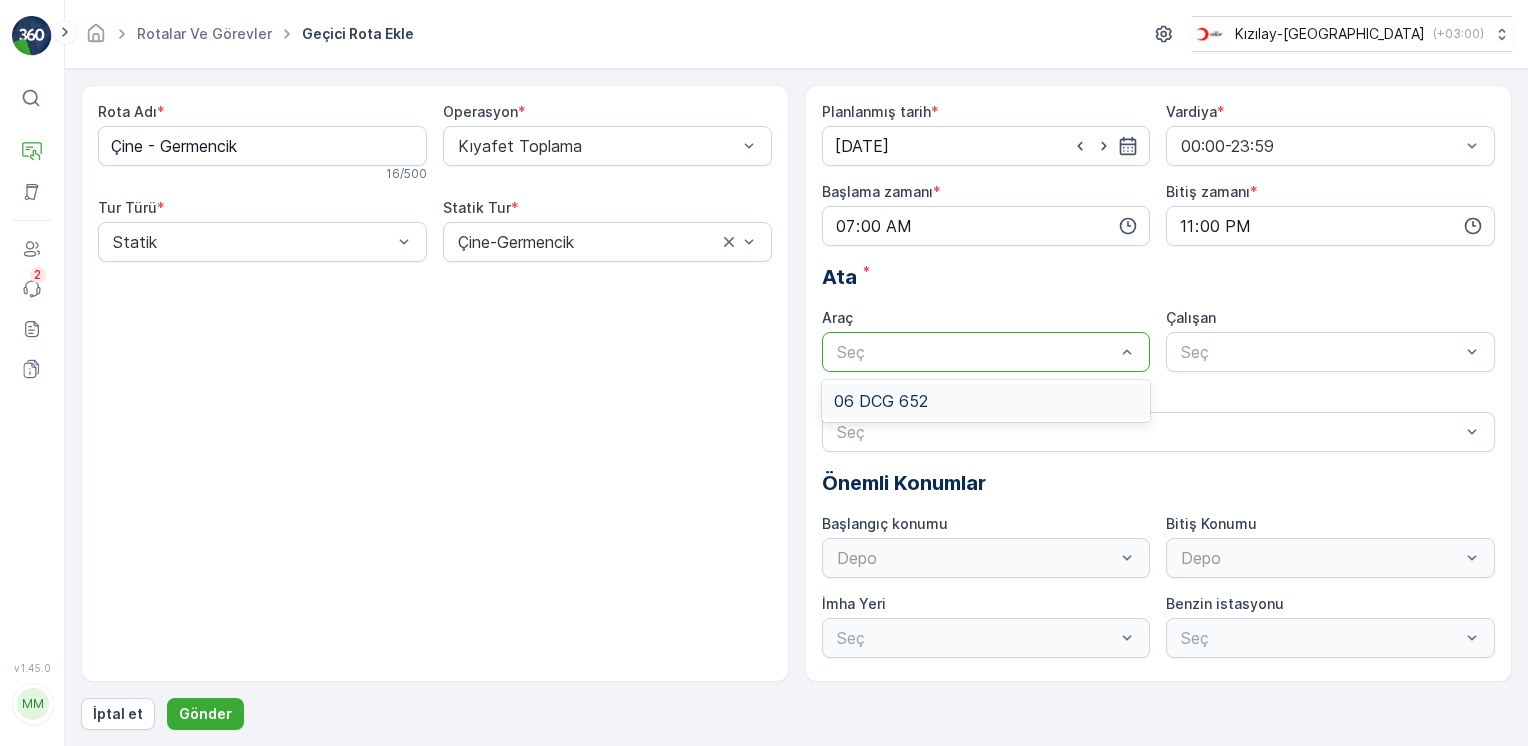 click on "Seç" at bounding box center [986, 352] 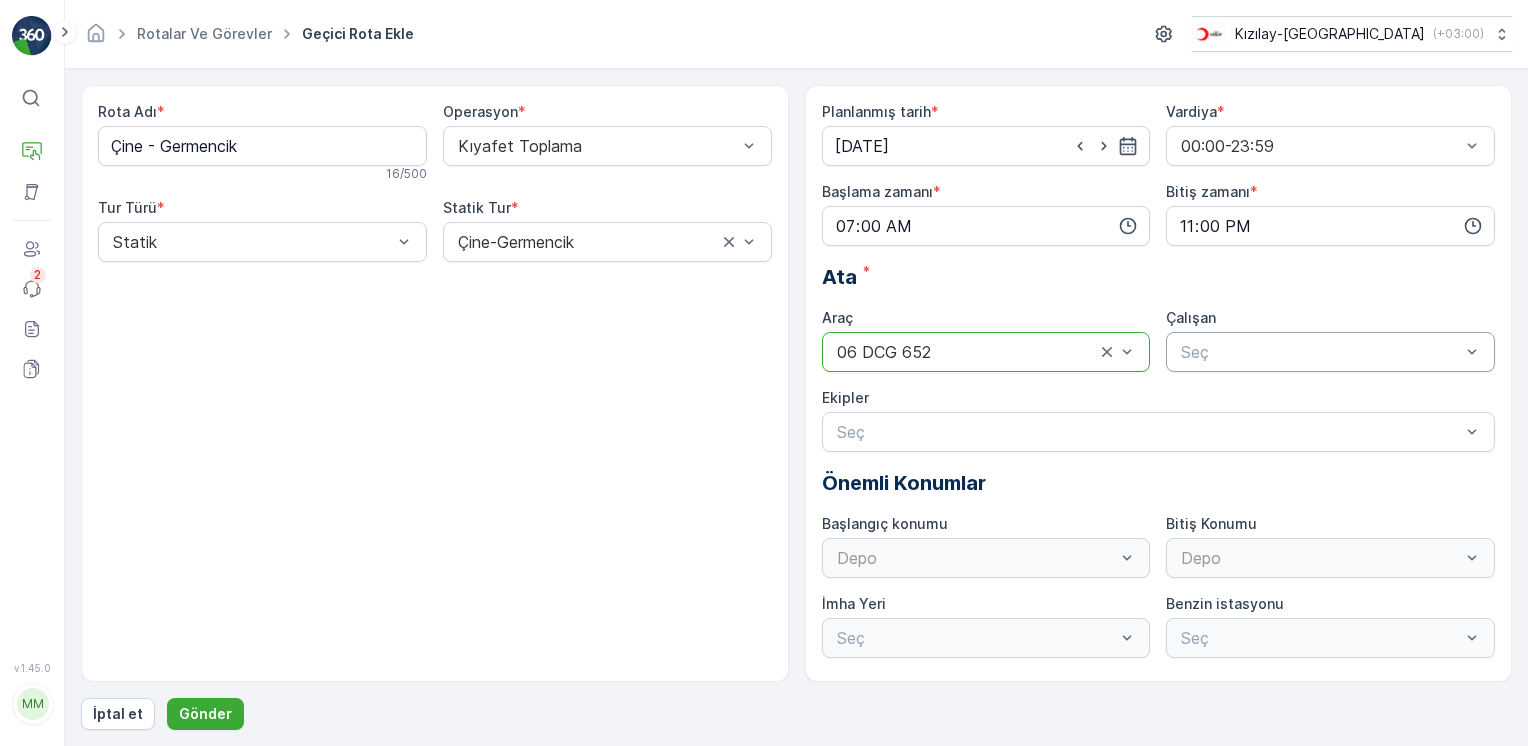 click at bounding box center [1320, 352] 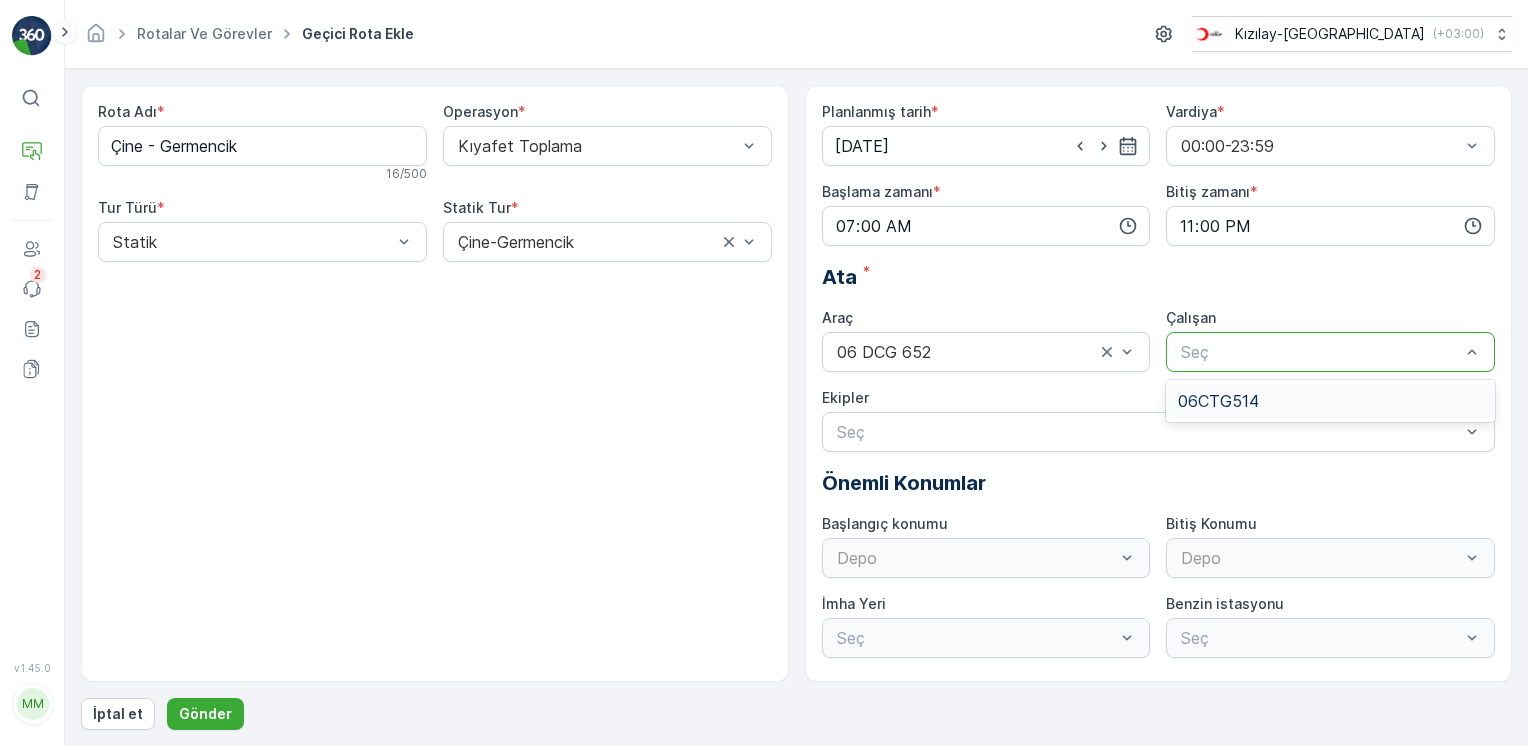 click on "Planlanmış tarih * 04.07.2025 Vardiya * 00:00-23:59 Başlama zamanı * 07:00 Bitiş zamanı * 23:00 Ata   * Araç 06 DCG 652 Çalışan 1 result available. Use Up and Down to choose options, press Enter to select the currently focused option, press Escape to exit the menu, press Tab to select the option and exit the menu. Seç 06CTG514 Ekipler Seç Önemli Konumlar Başlangıç konumu Depo Bitiş Konumu Depo İmha Yeri Seç Benzin istasyonu Seç" at bounding box center (1159, 380) 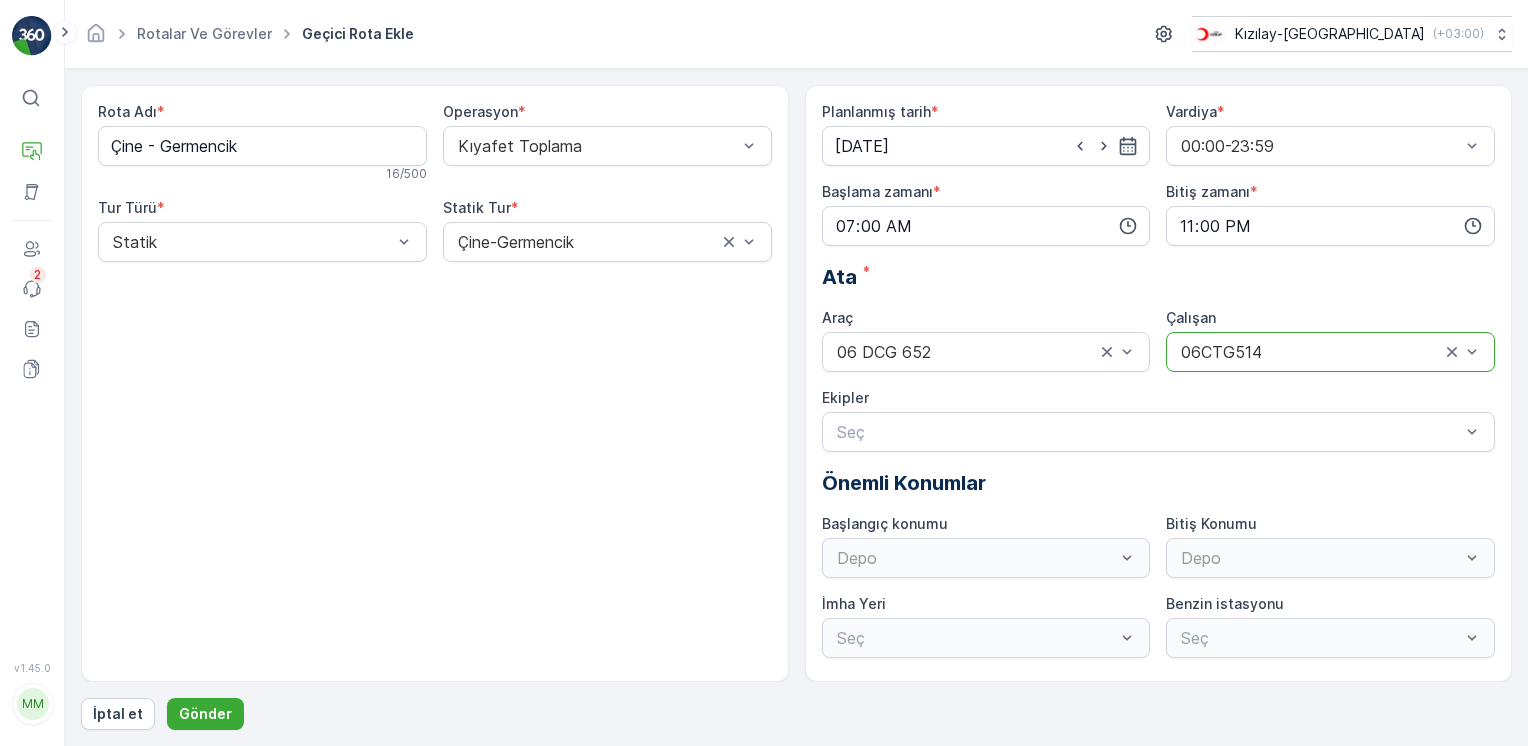 click on "Depo" at bounding box center [1330, 558] 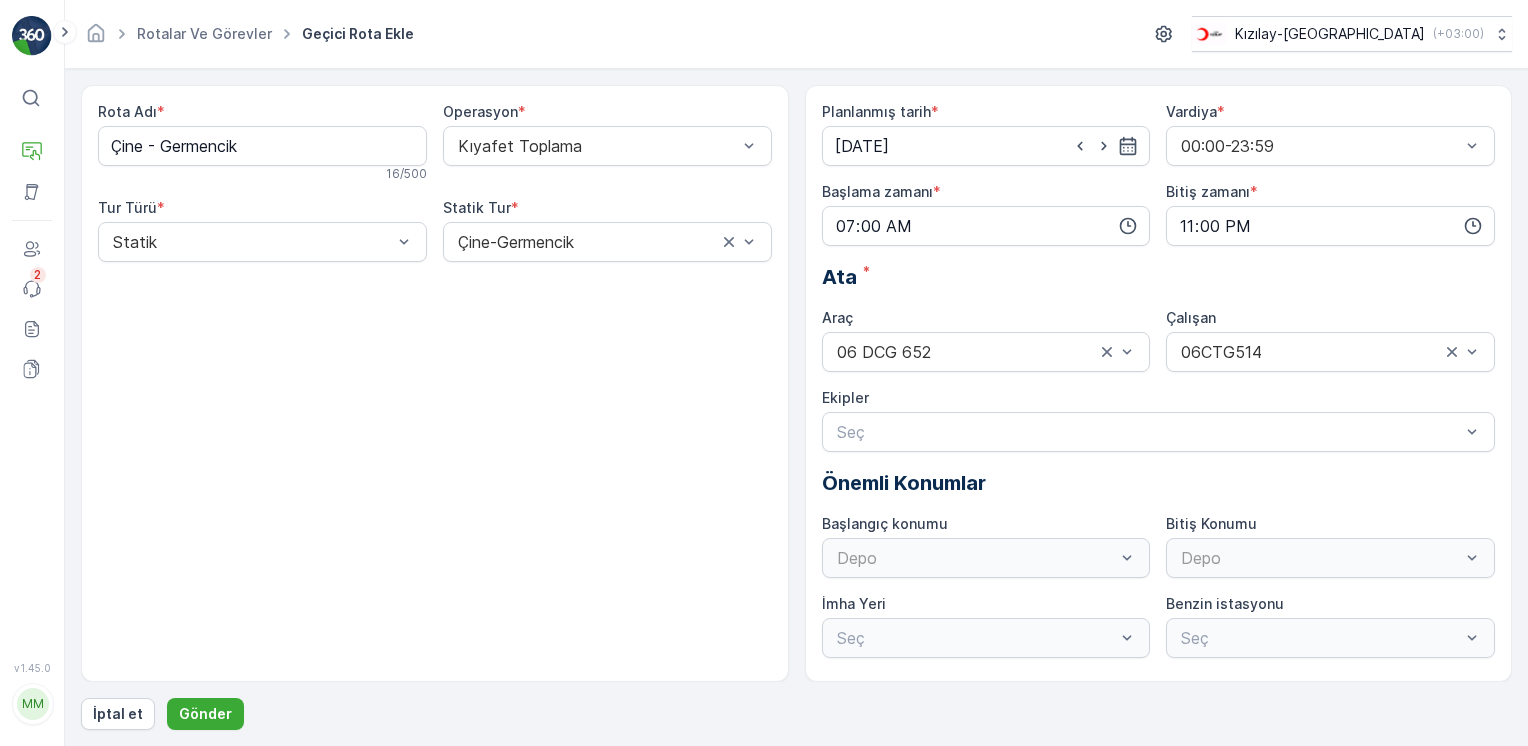 click on "Rota Adı * Çine - Germencik 16  /  500 Operasyon * Kıyafet Toplama Tur Türü * Statik Statik Tur * Çine-Germencik" at bounding box center [435, 383] 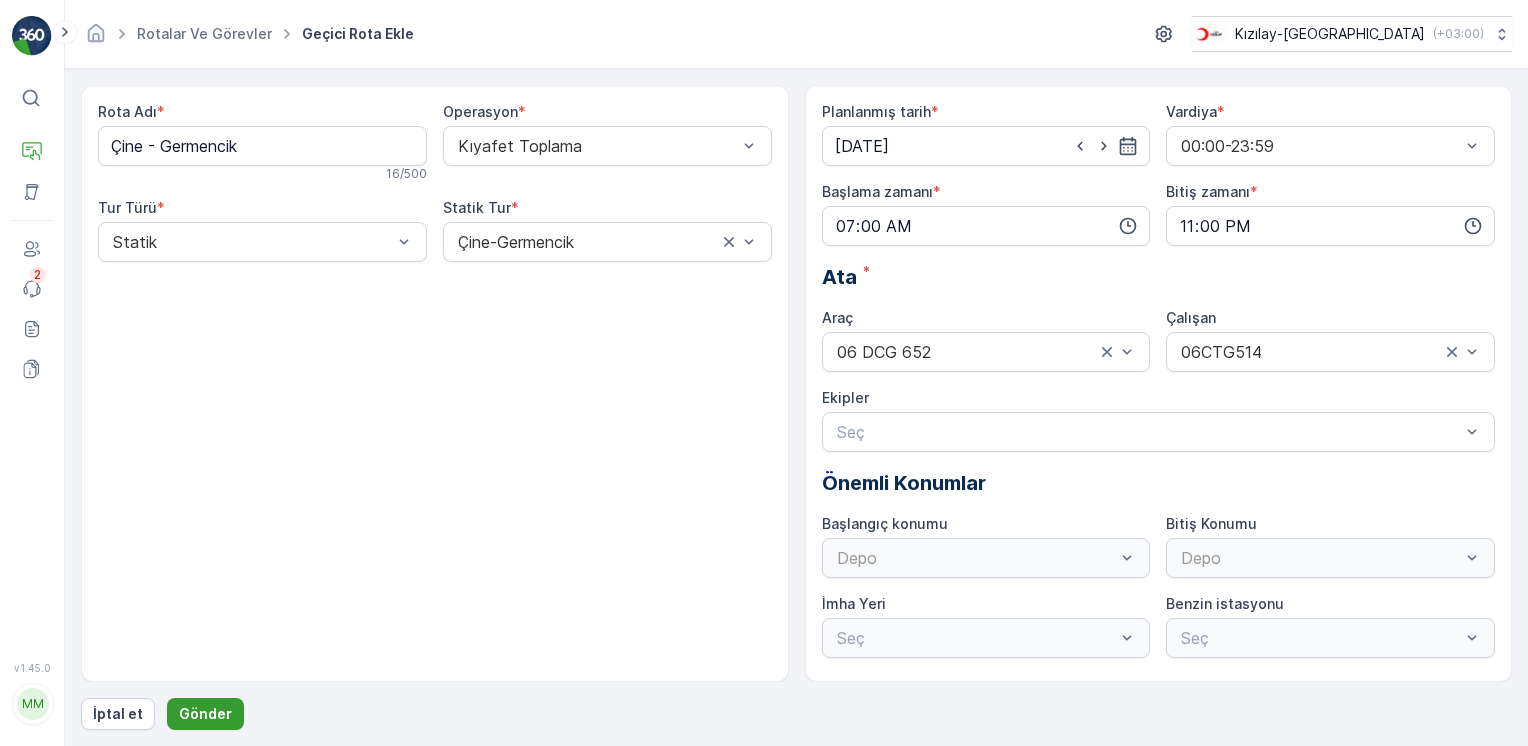 click on "Gönder" at bounding box center (205, 714) 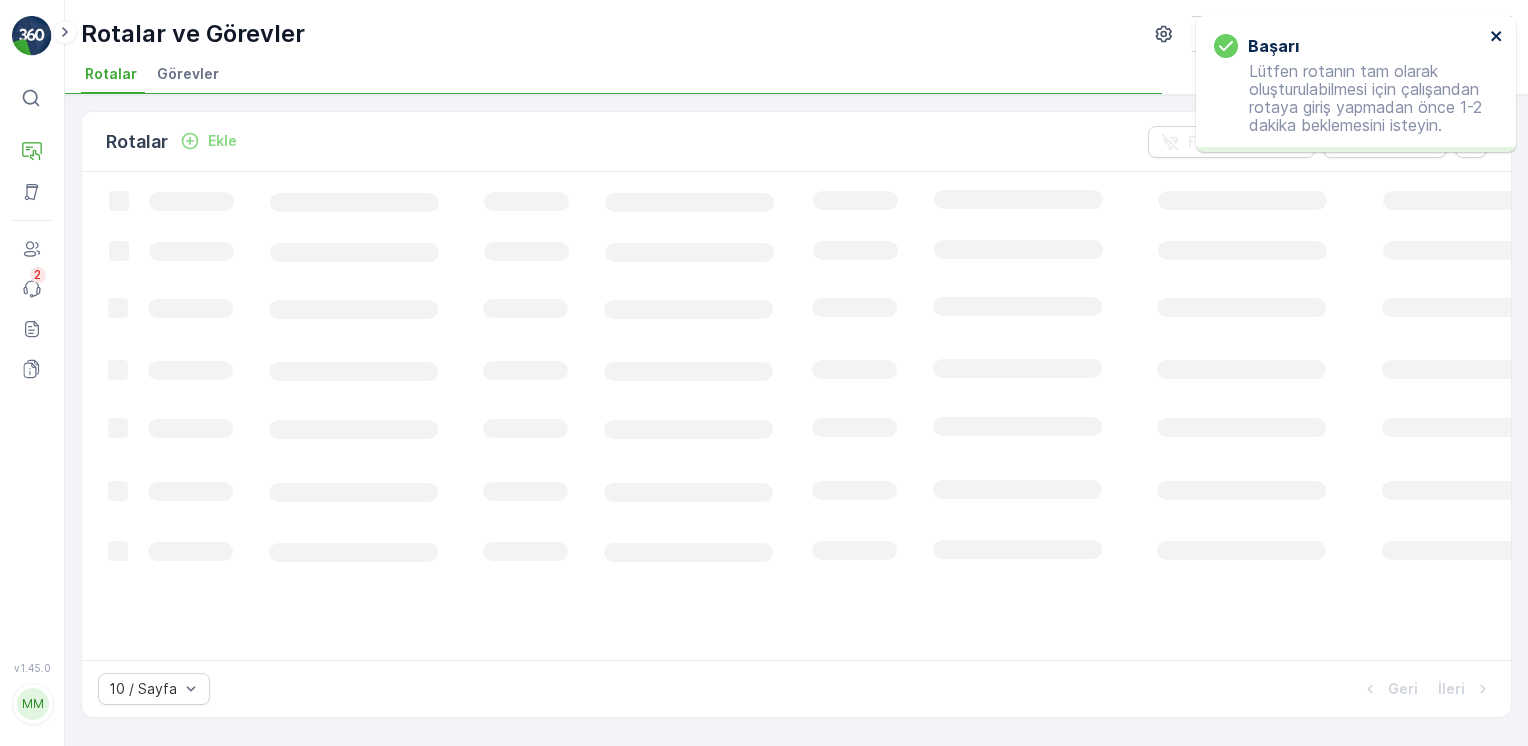 click 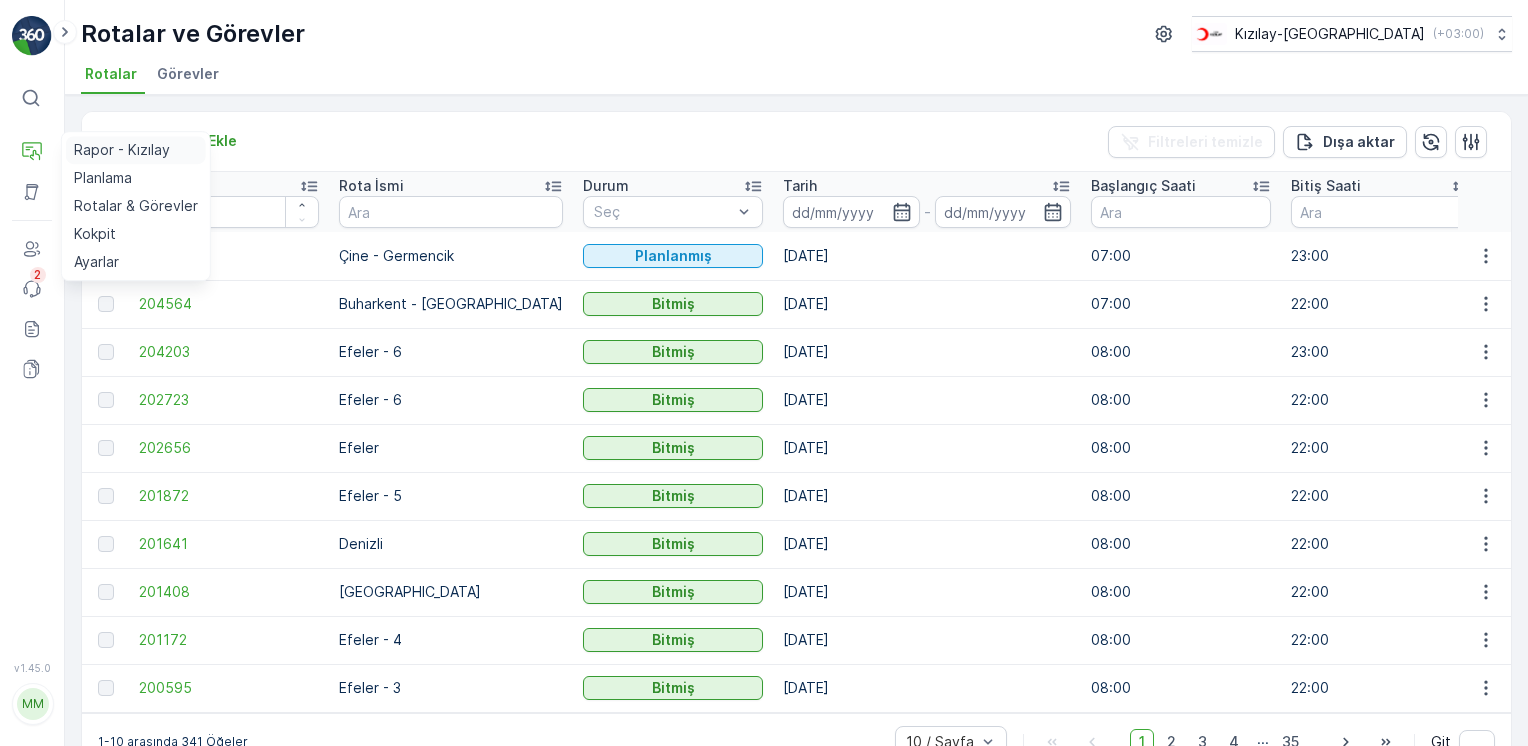 click on "Rapor - Kızılay" at bounding box center (122, 150) 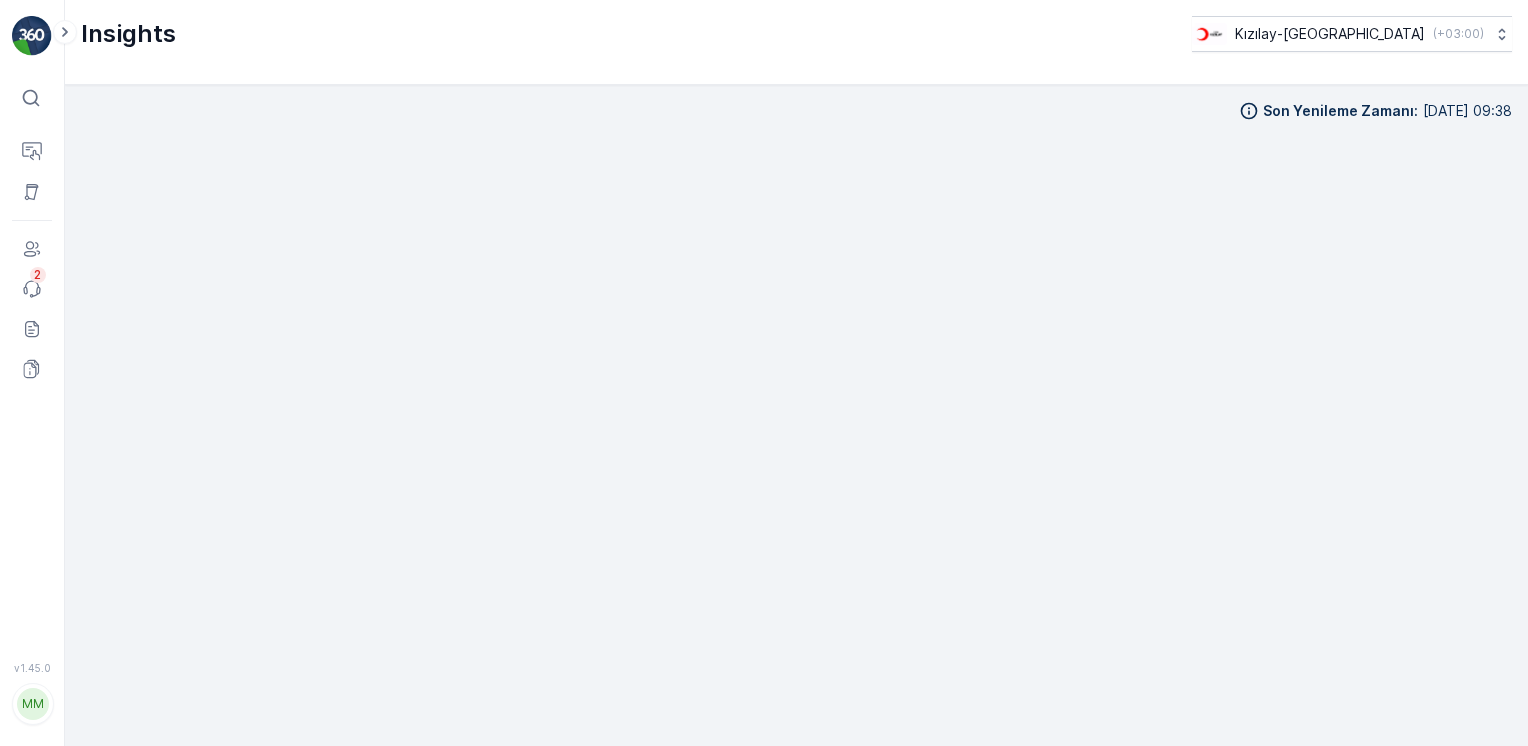 scroll, scrollTop: 18, scrollLeft: 0, axis: vertical 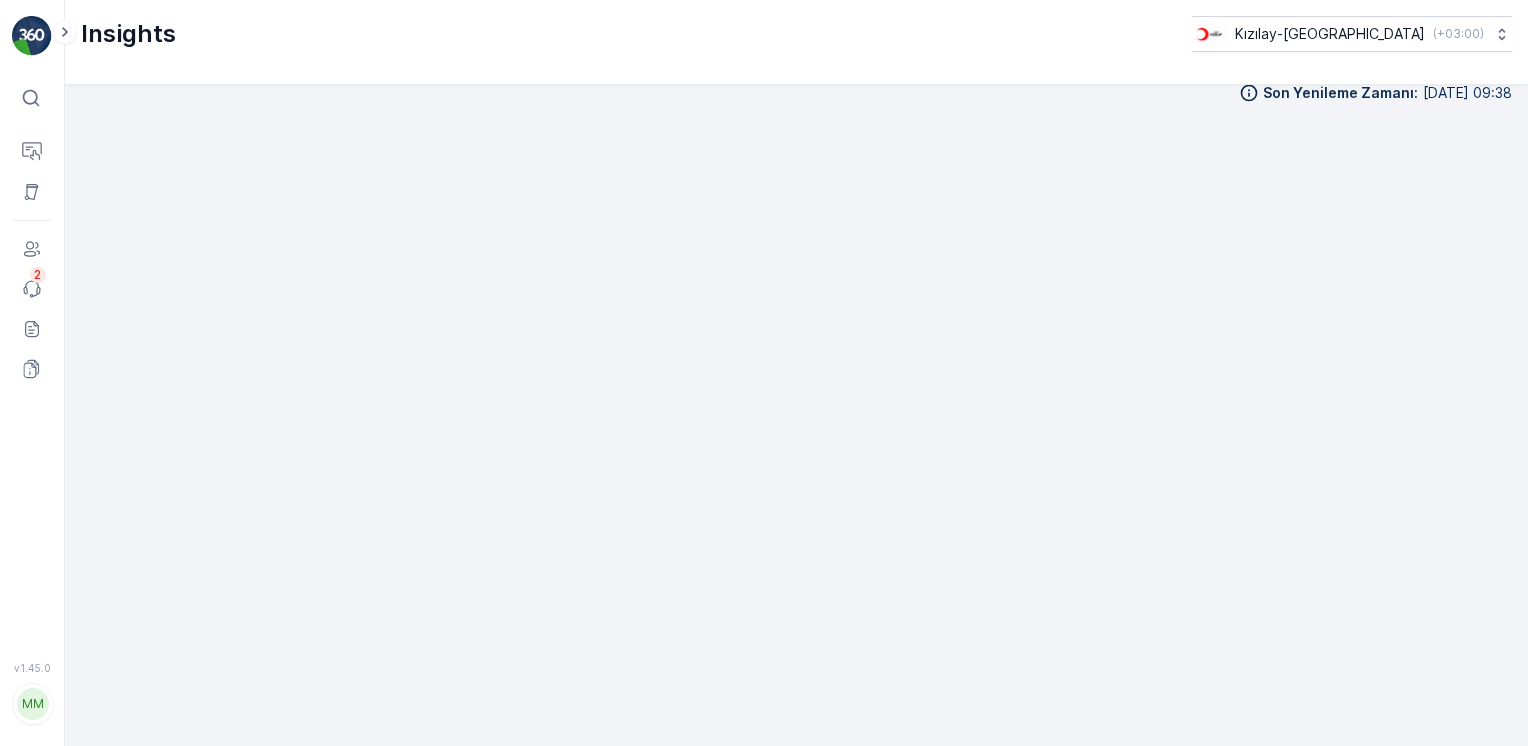 click at bounding box center (32, 36) 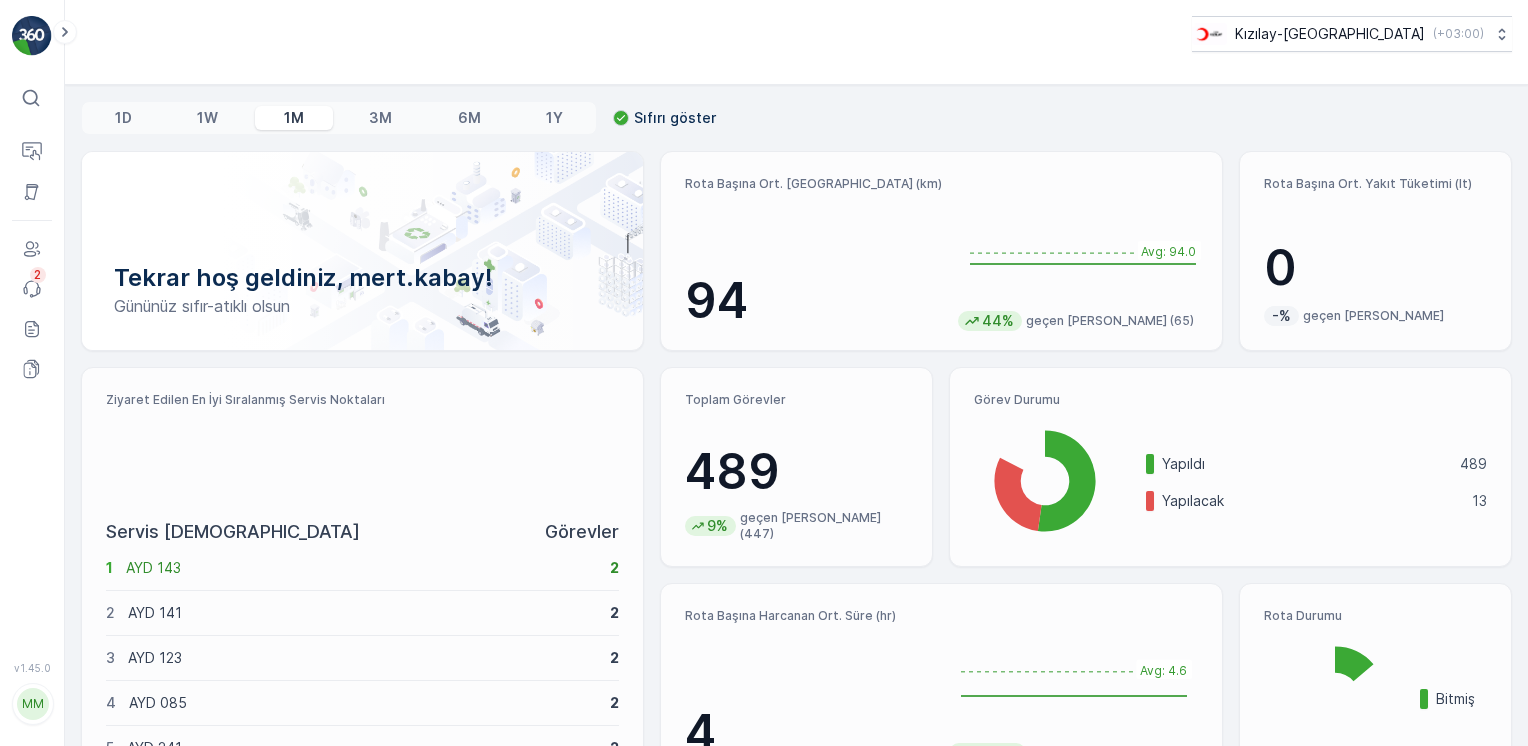 scroll, scrollTop: 0, scrollLeft: 0, axis: both 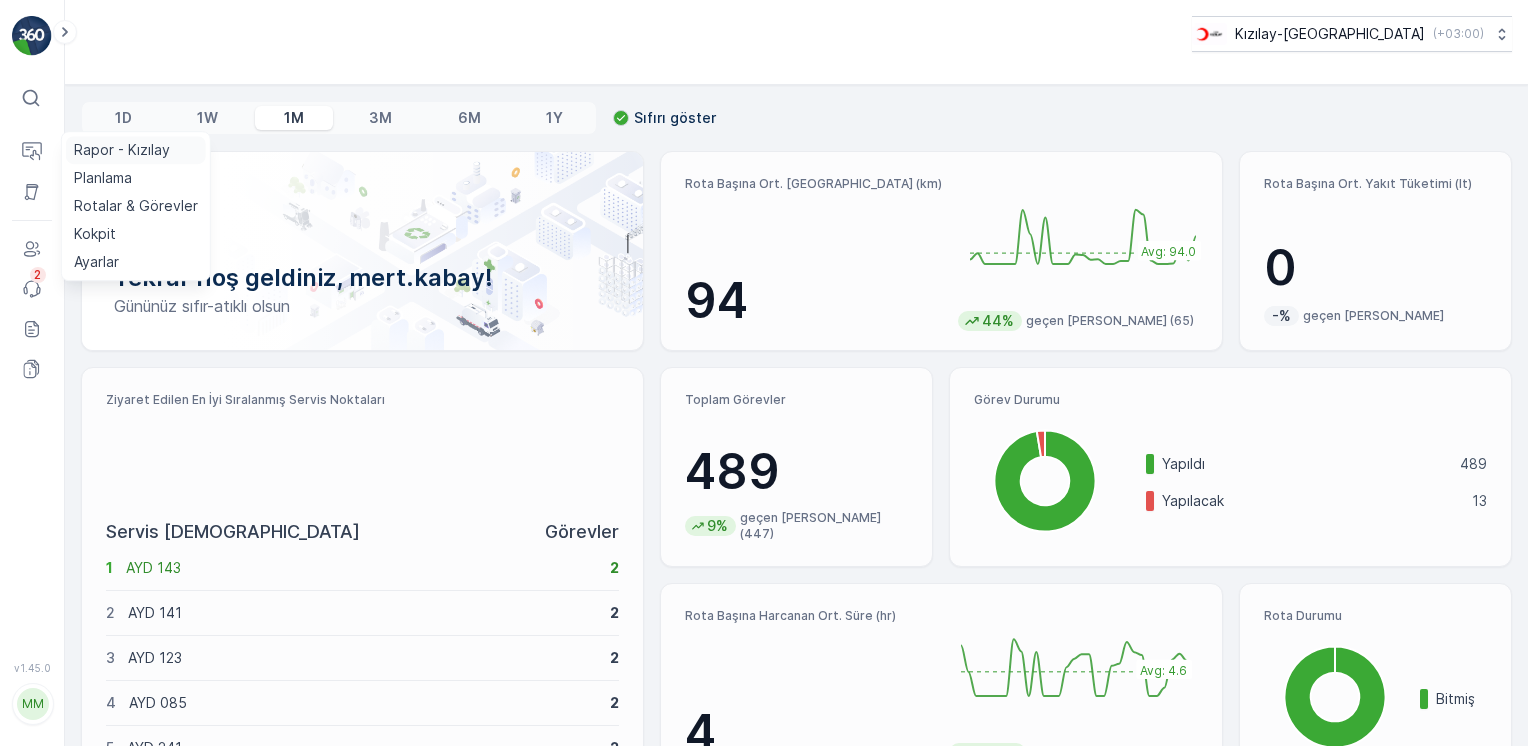 click on "Rapor - Kızılay" at bounding box center (122, 150) 